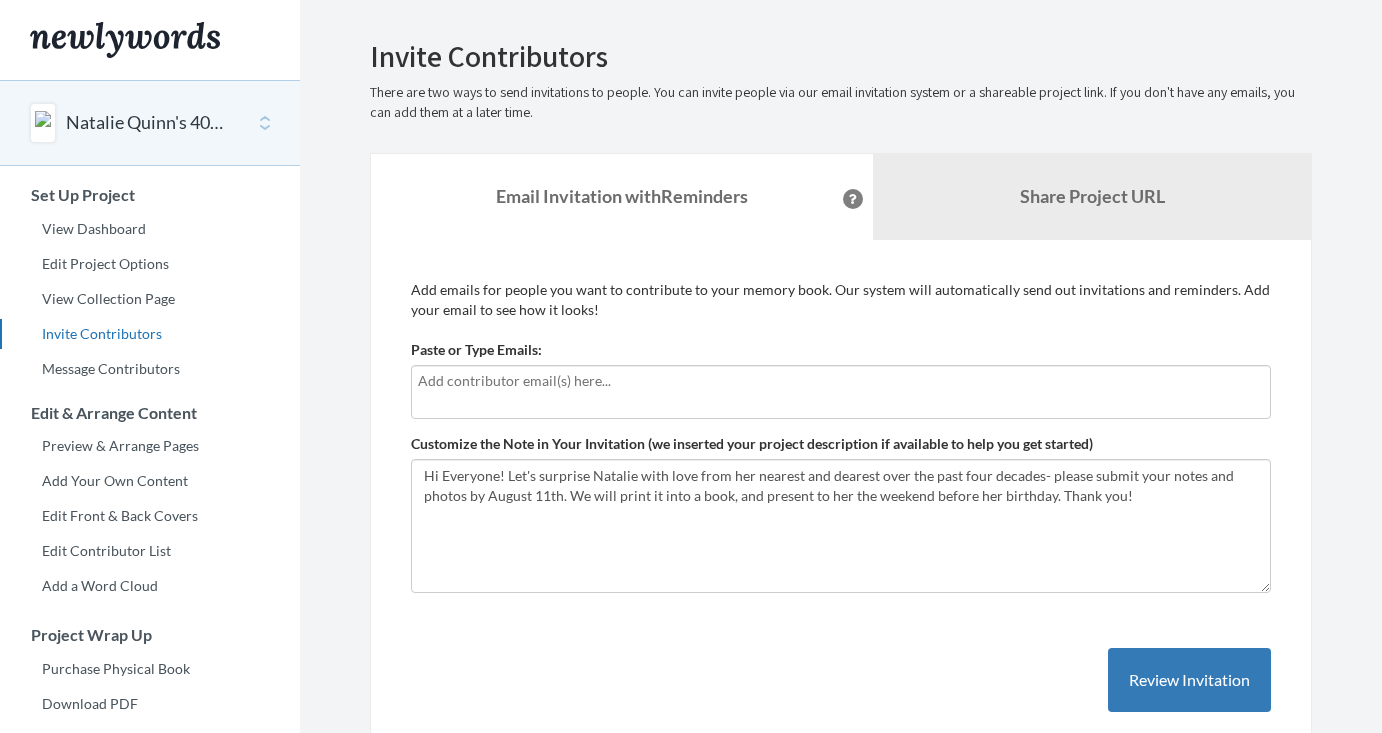 scroll, scrollTop: 0, scrollLeft: 0, axis: both 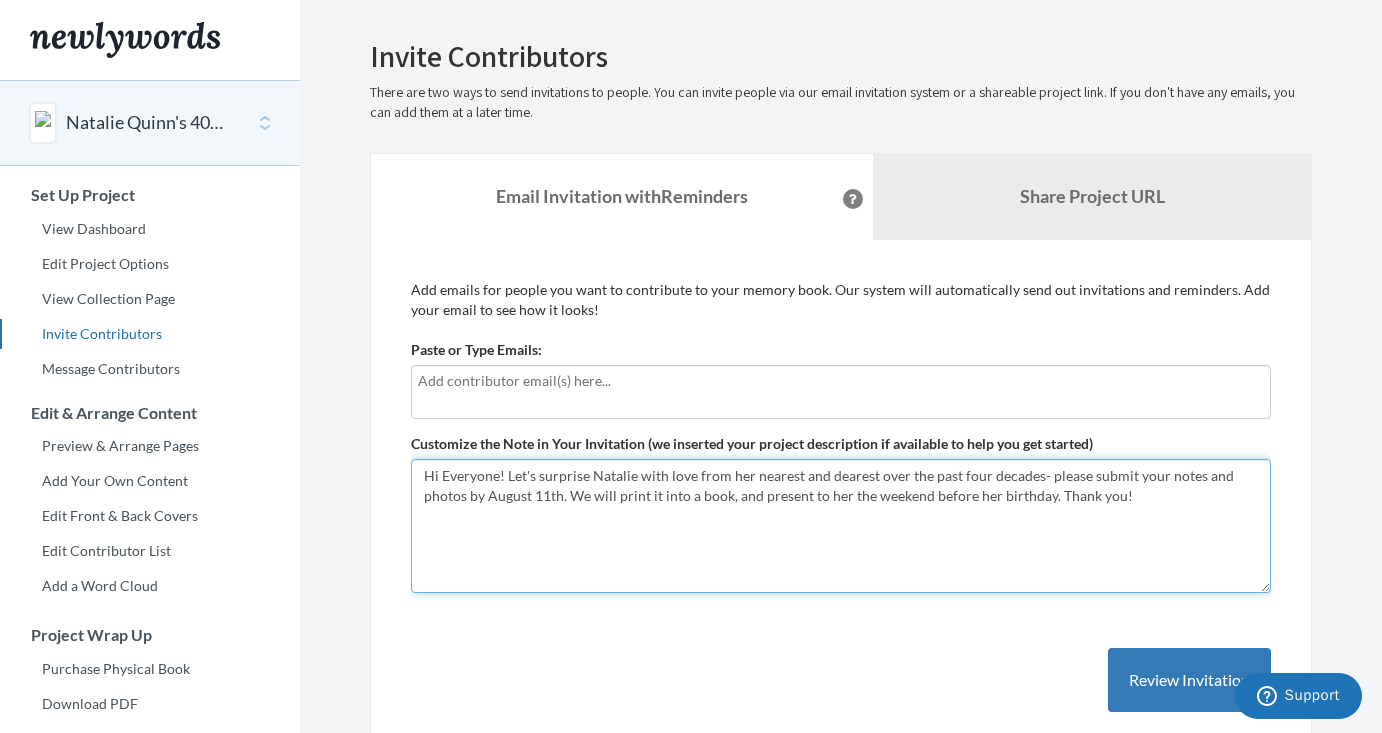 click on "Hi Everyone! Let's surprise Natalie with love from her nearest and dearest over the past four decades- please submit your notes and photos by August 11th. We will print it into a book, and present to her the weekend before her birthday. Thank you!" at bounding box center (841, 526) 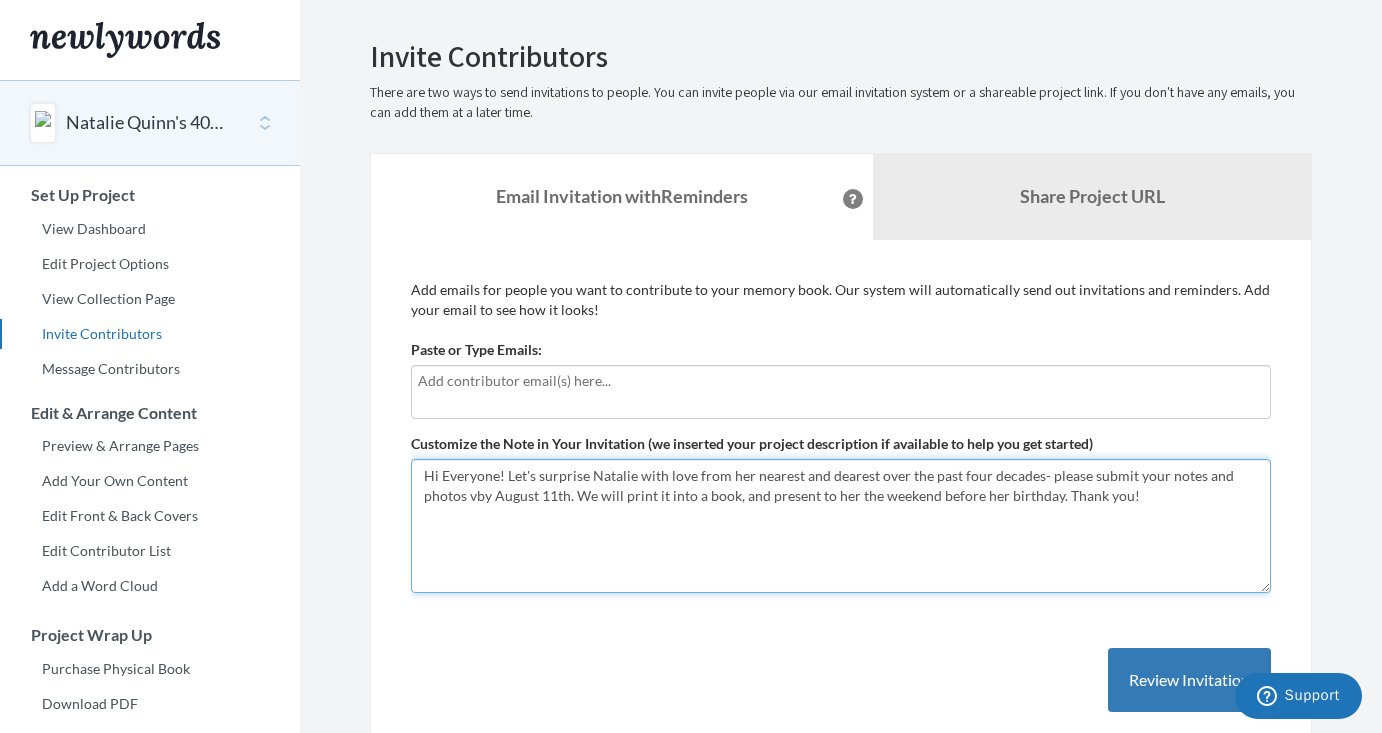 type on "Hi Everyone! Let's surprise Natalie with love from her nearest and dearest over the past four decades- please submit your notes and photos by August 11th. We will print it into a book, and present to her the weekend before her birthday. Thank you!" 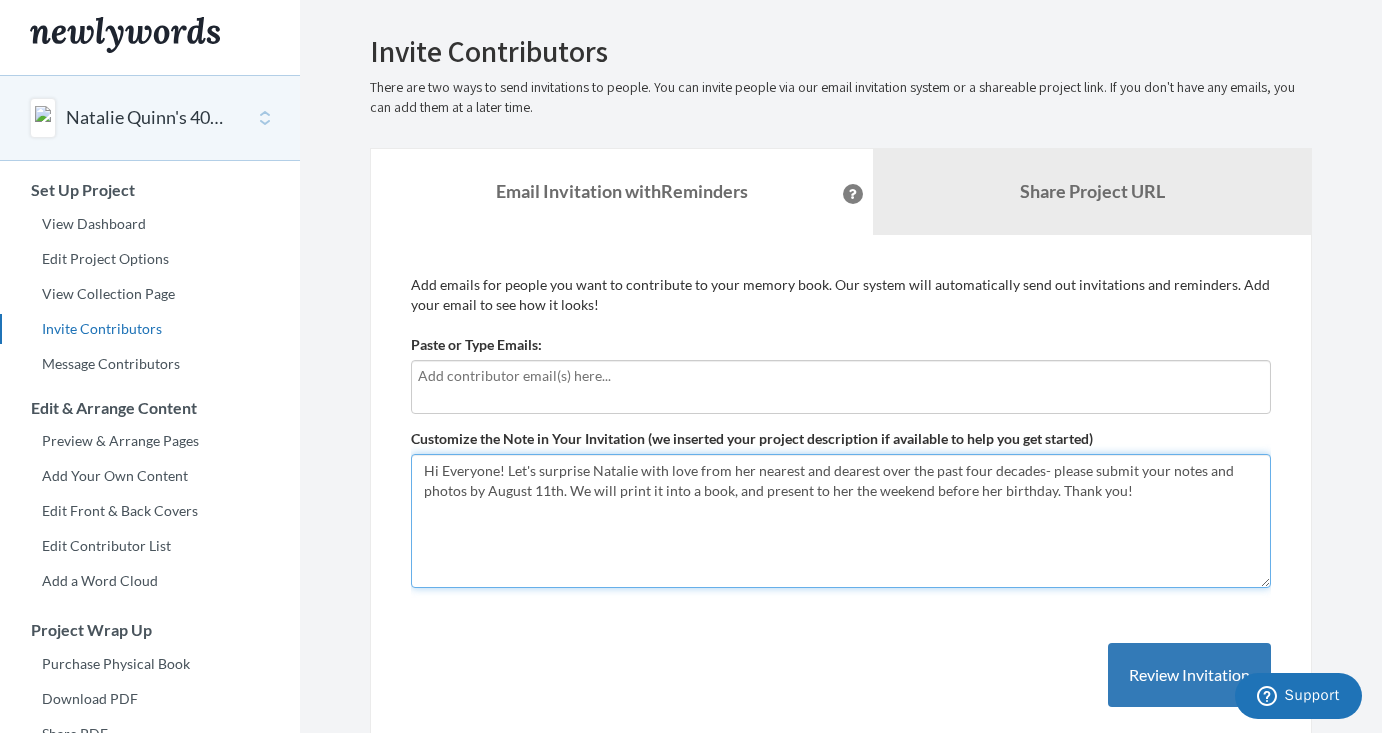 scroll, scrollTop: 7, scrollLeft: 0, axis: vertical 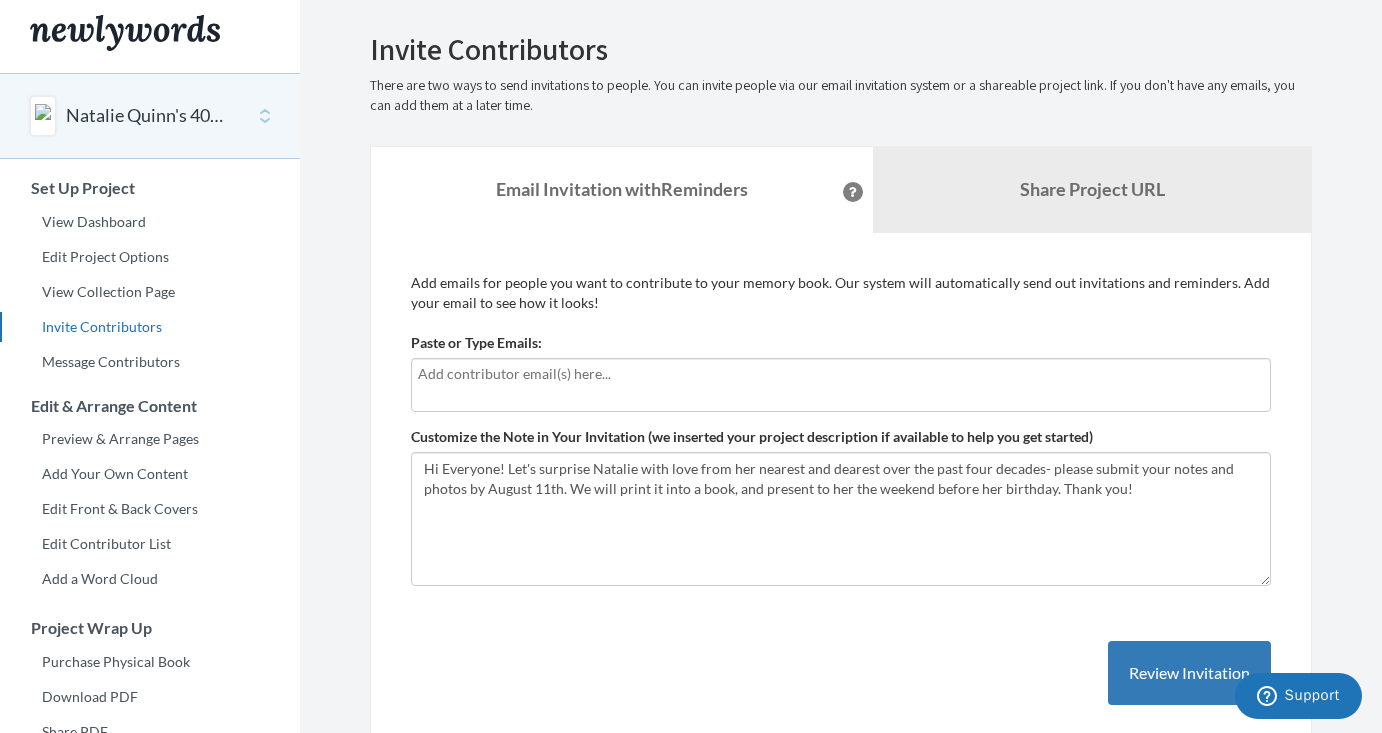 click at bounding box center [841, 385] 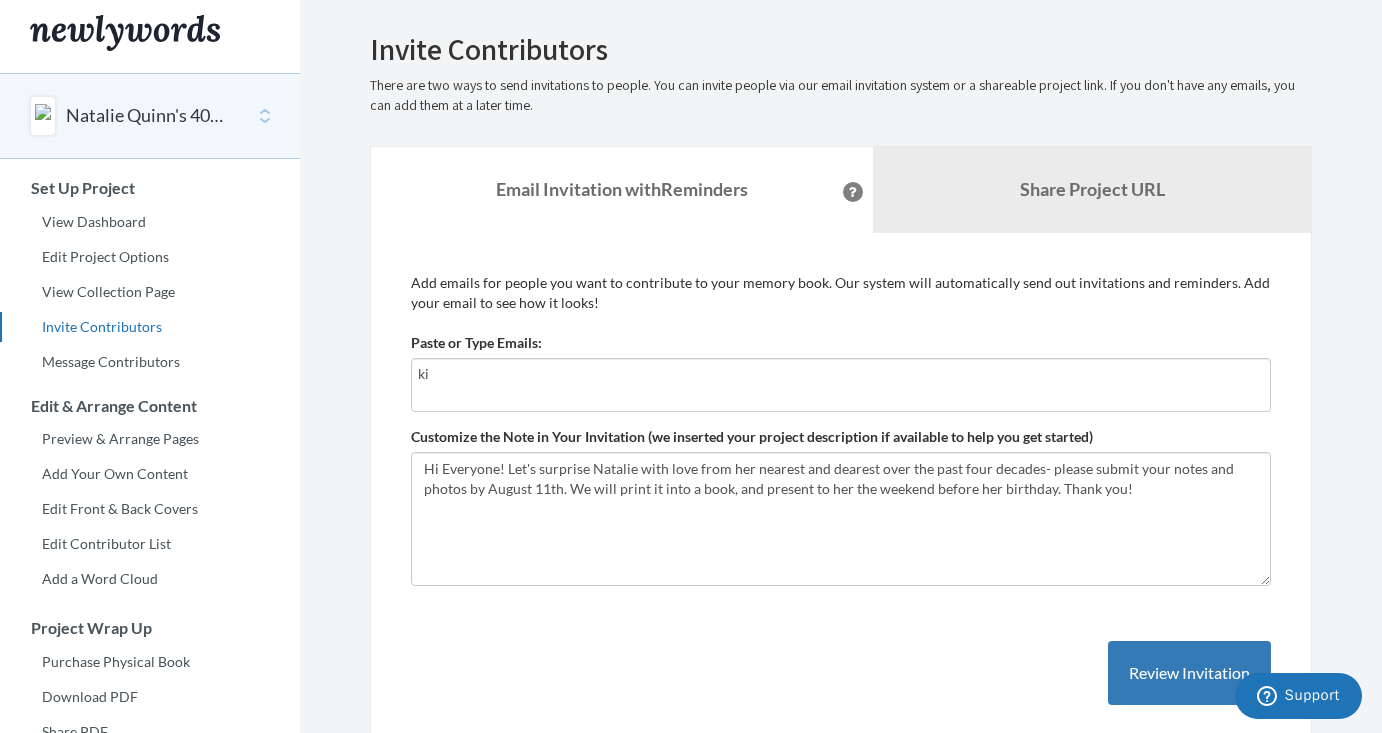 type on "k" 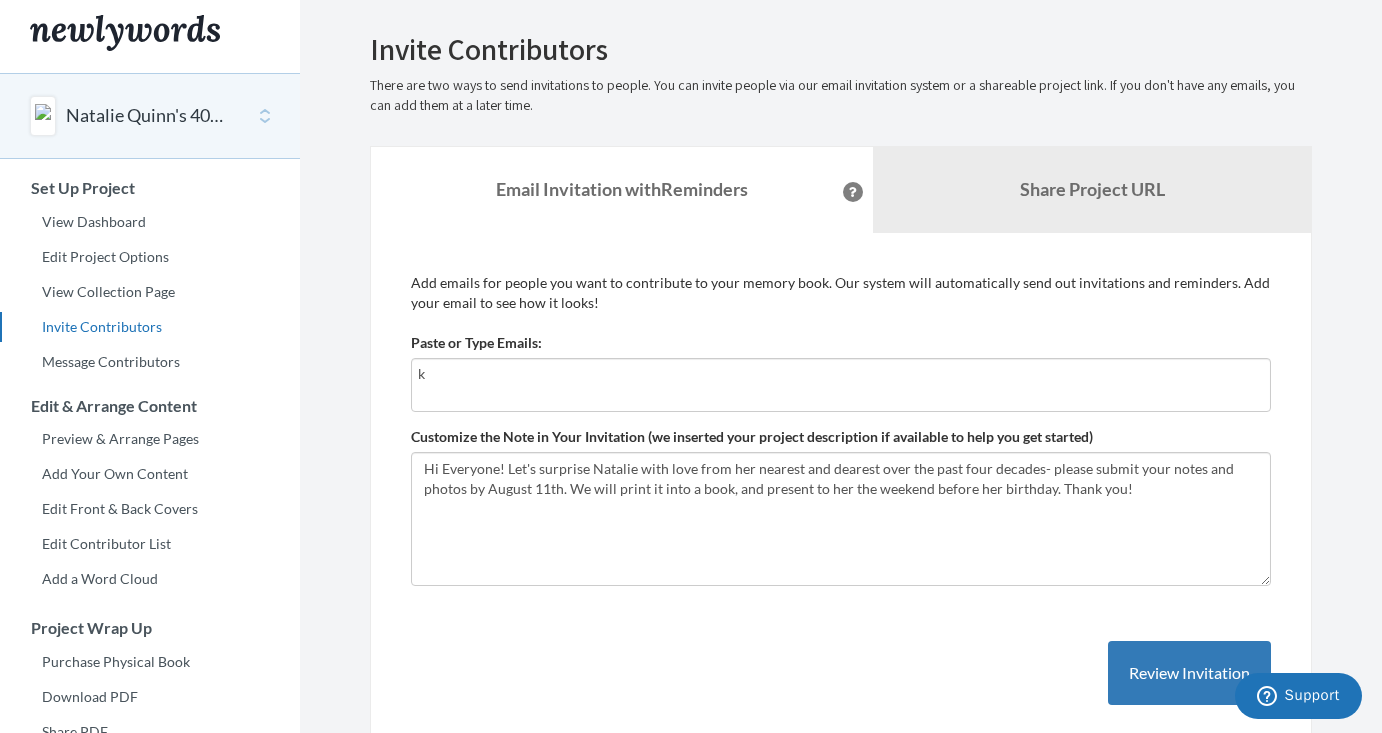 type 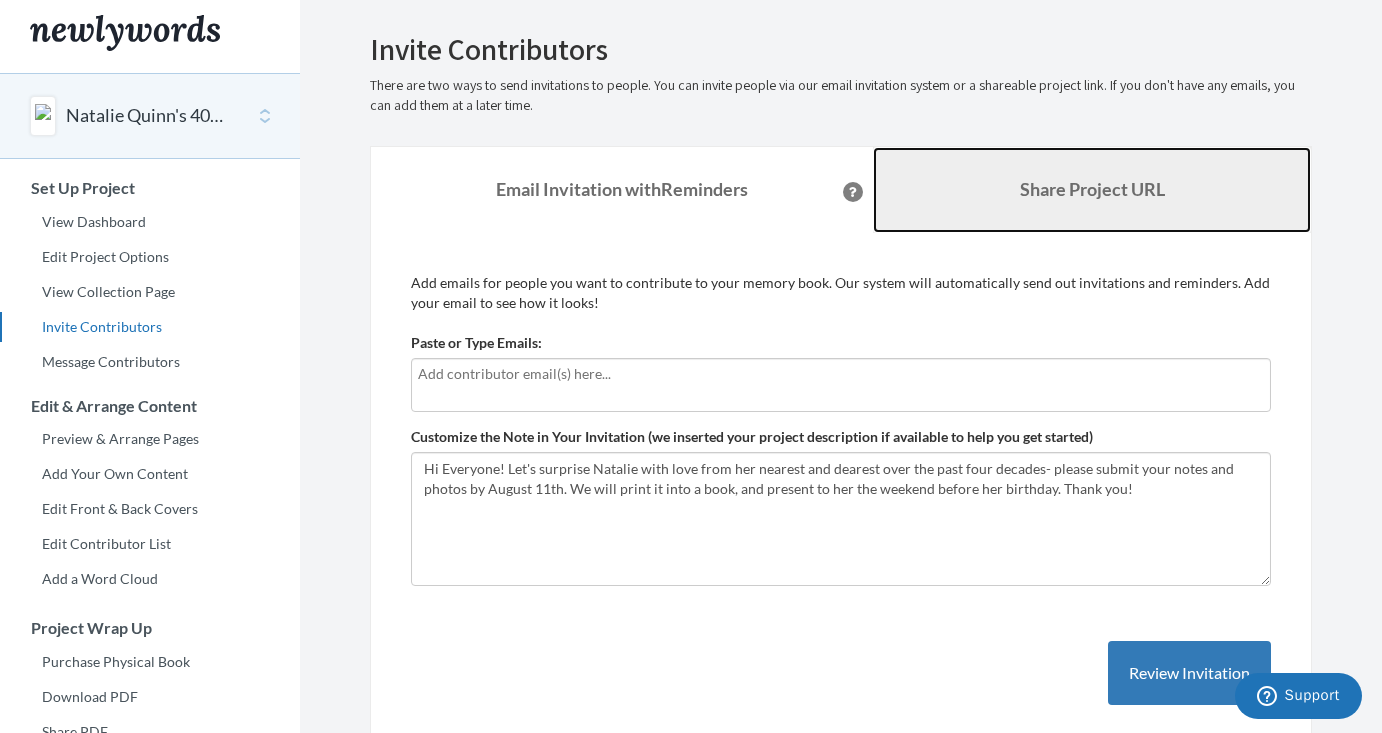 click on "Share Project URL" at bounding box center [1092, 189] 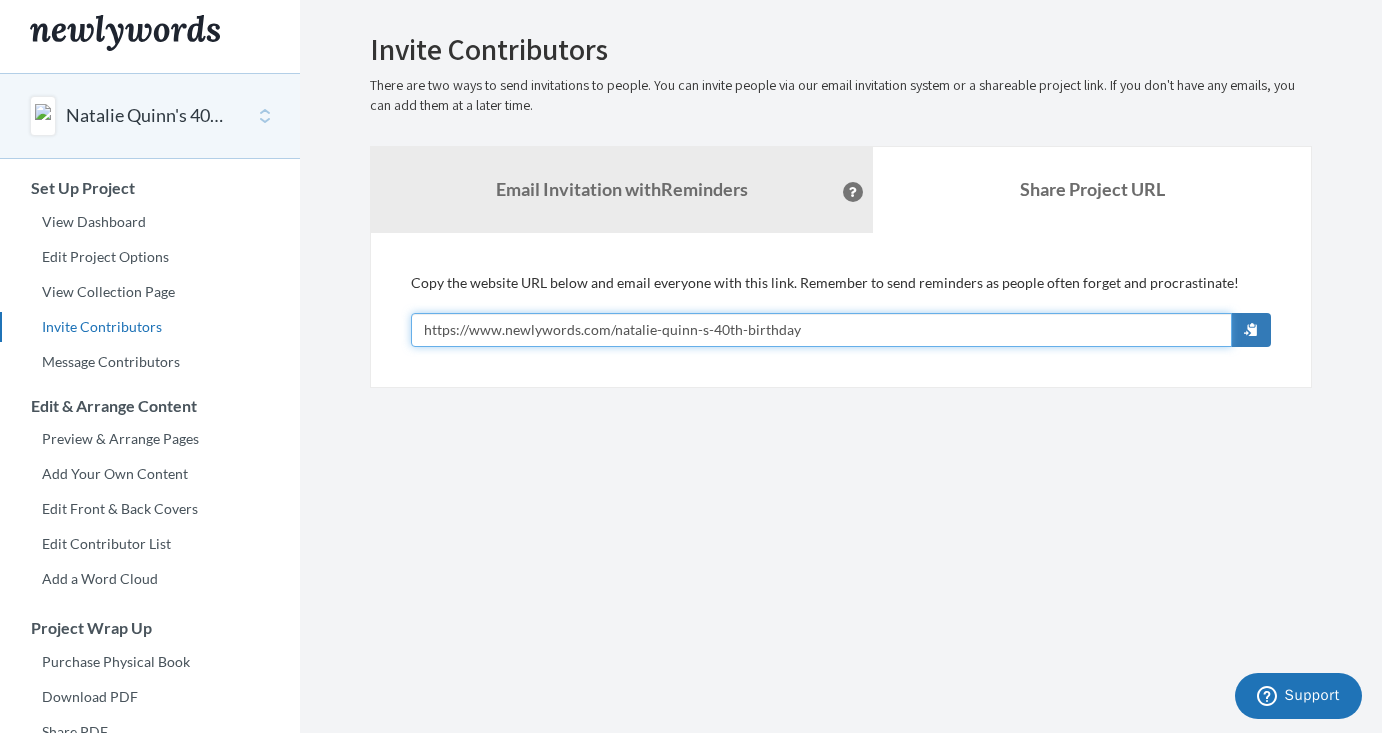 drag, startPoint x: 820, startPoint y: 329, endPoint x: 356, endPoint y: 333, distance: 464.01724 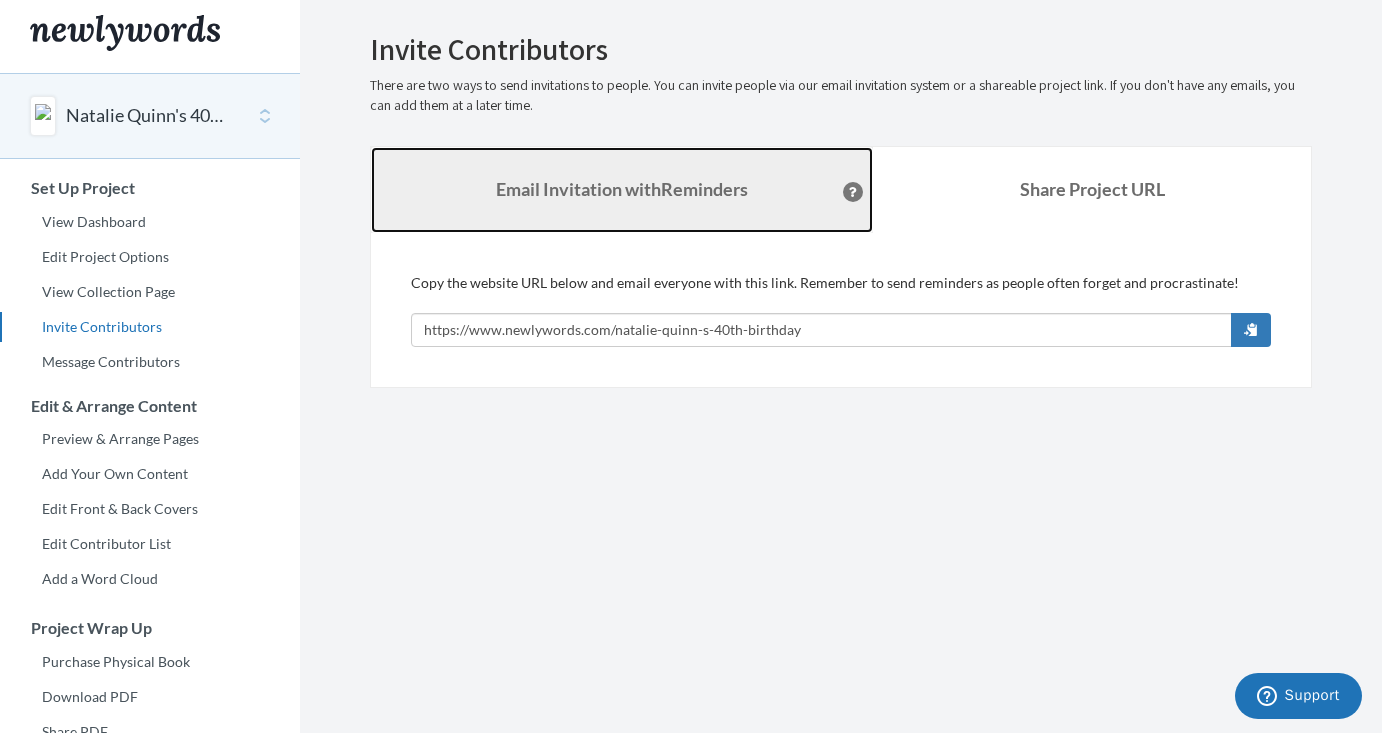 click on "Email Invitation with  Reminders" at bounding box center [622, 190] 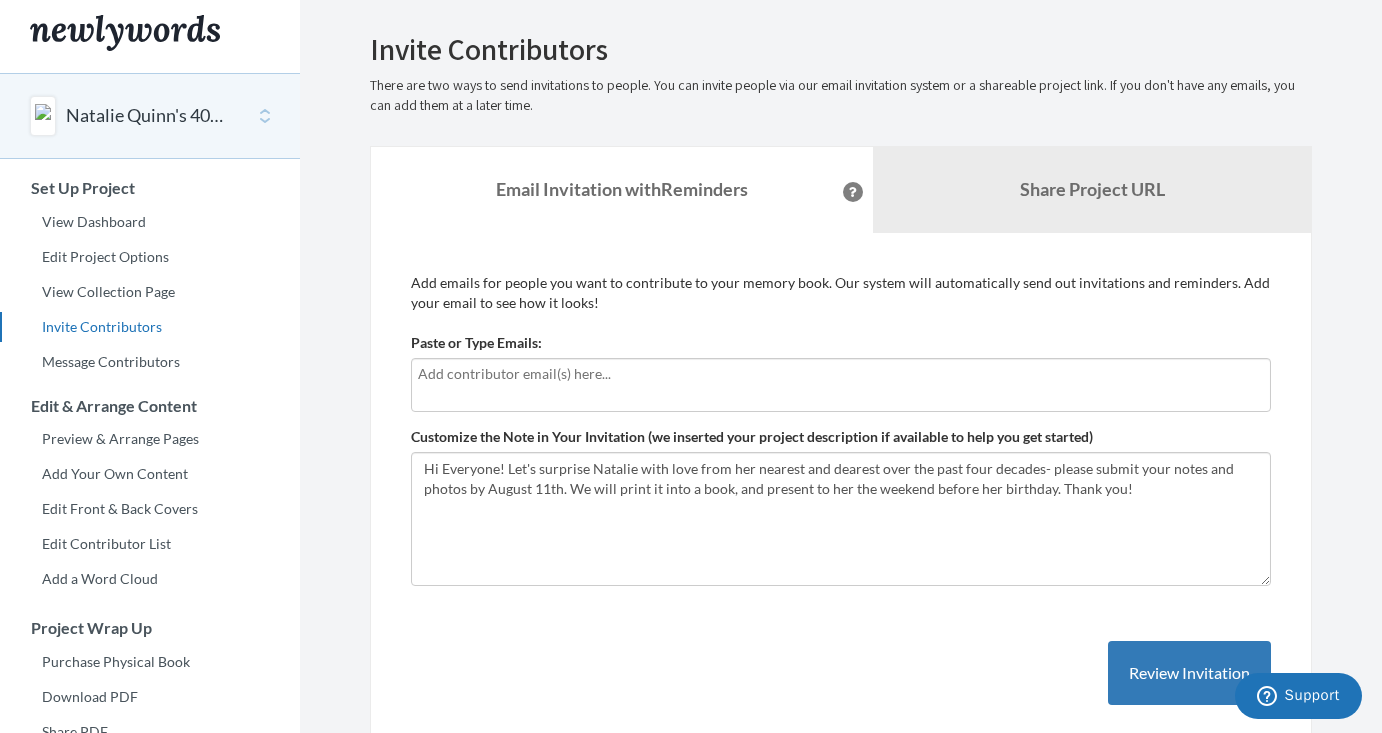 click at bounding box center (841, 374) 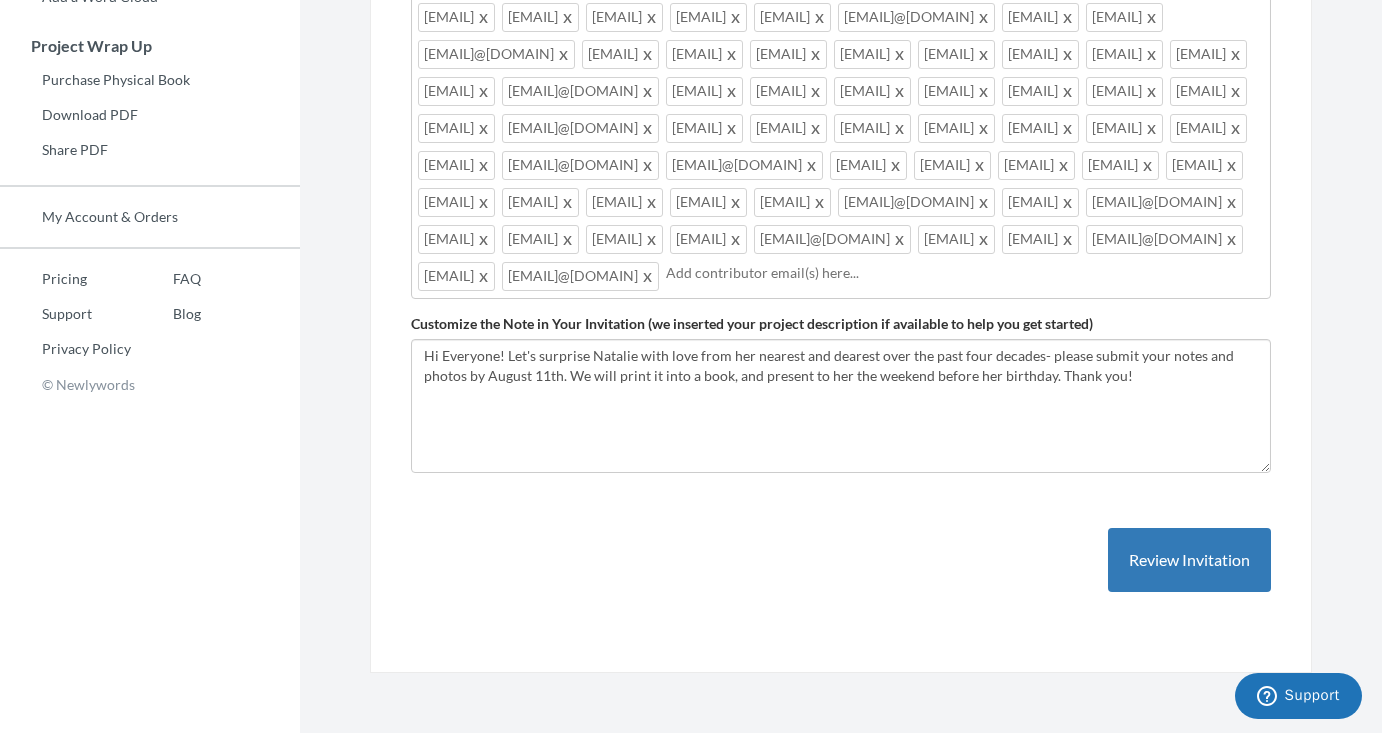 scroll, scrollTop: 1130, scrollLeft: 0, axis: vertical 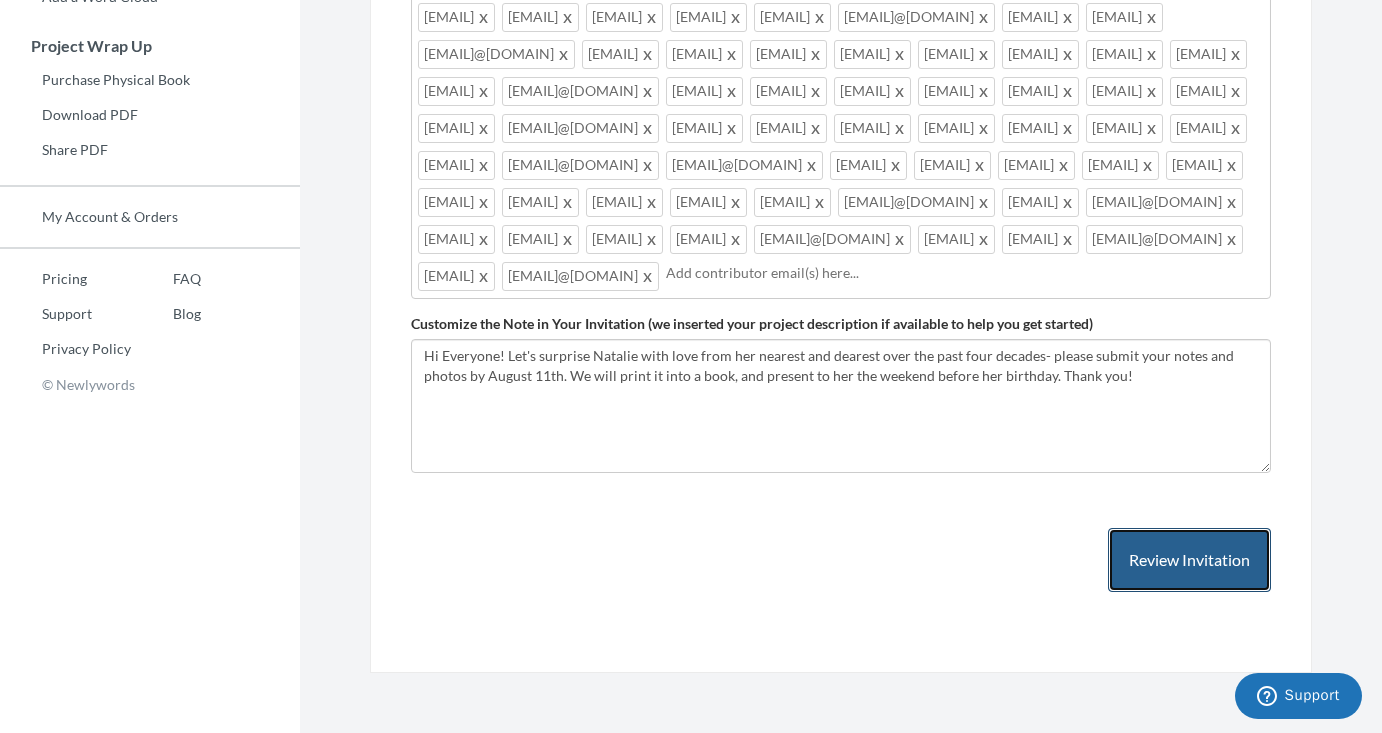click on "Review Invitation" at bounding box center (1189, 560) 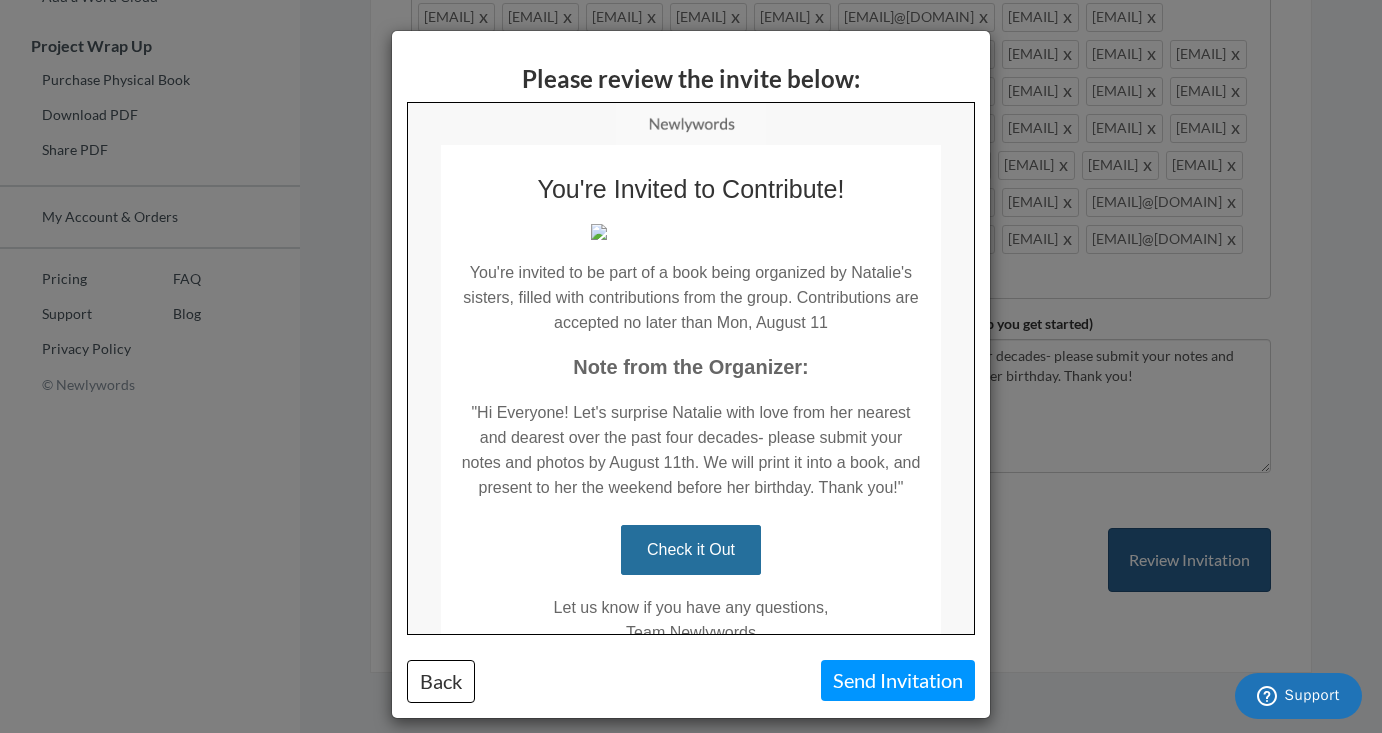 scroll, scrollTop: 0, scrollLeft: 0, axis: both 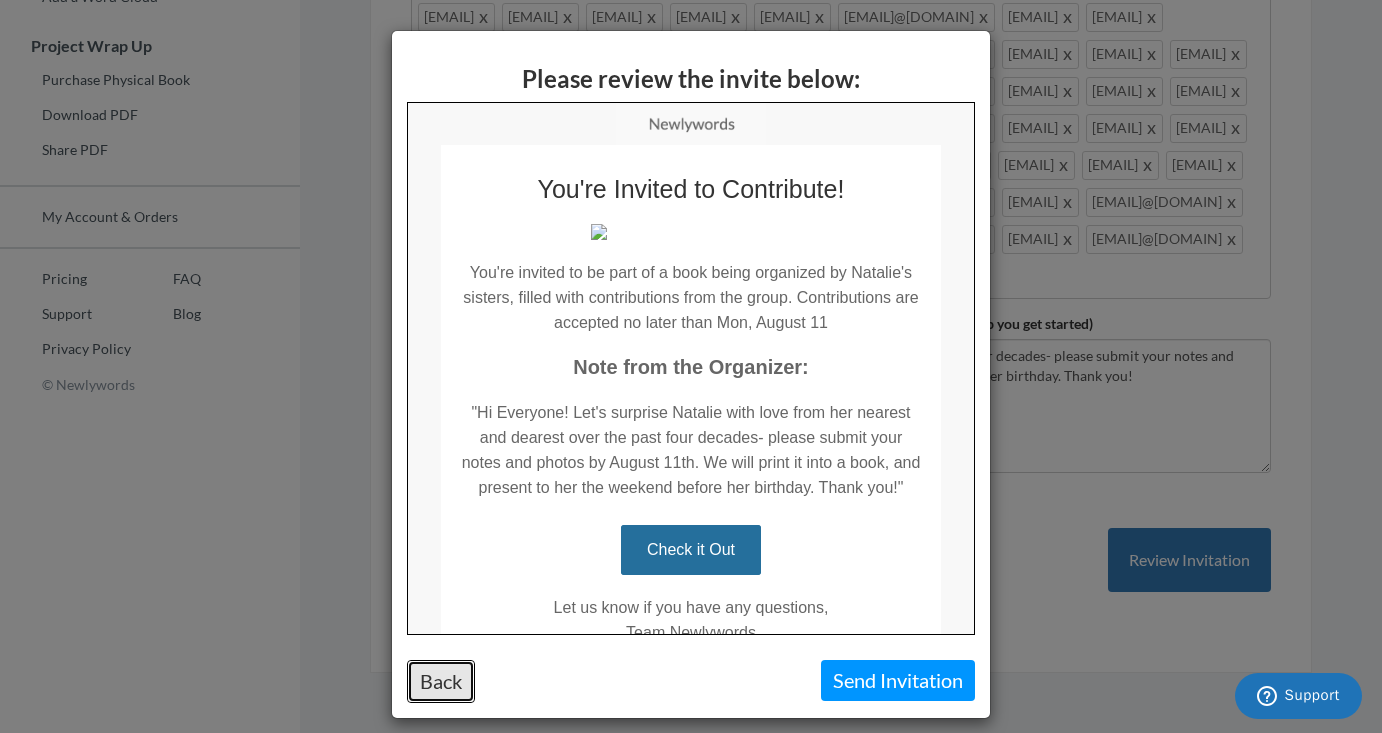 click on "Back" at bounding box center (441, 681) 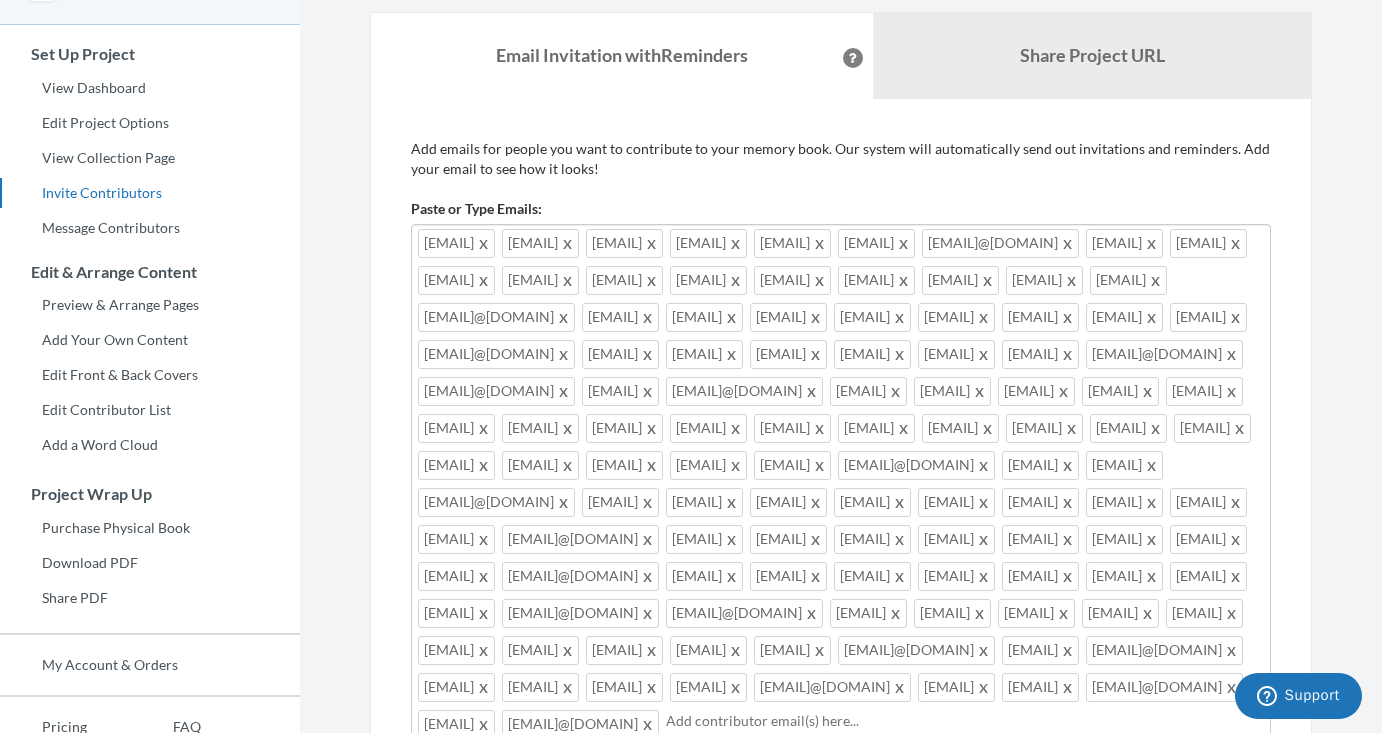 scroll, scrollTop: 0, scrollLeft: 0, axis: both 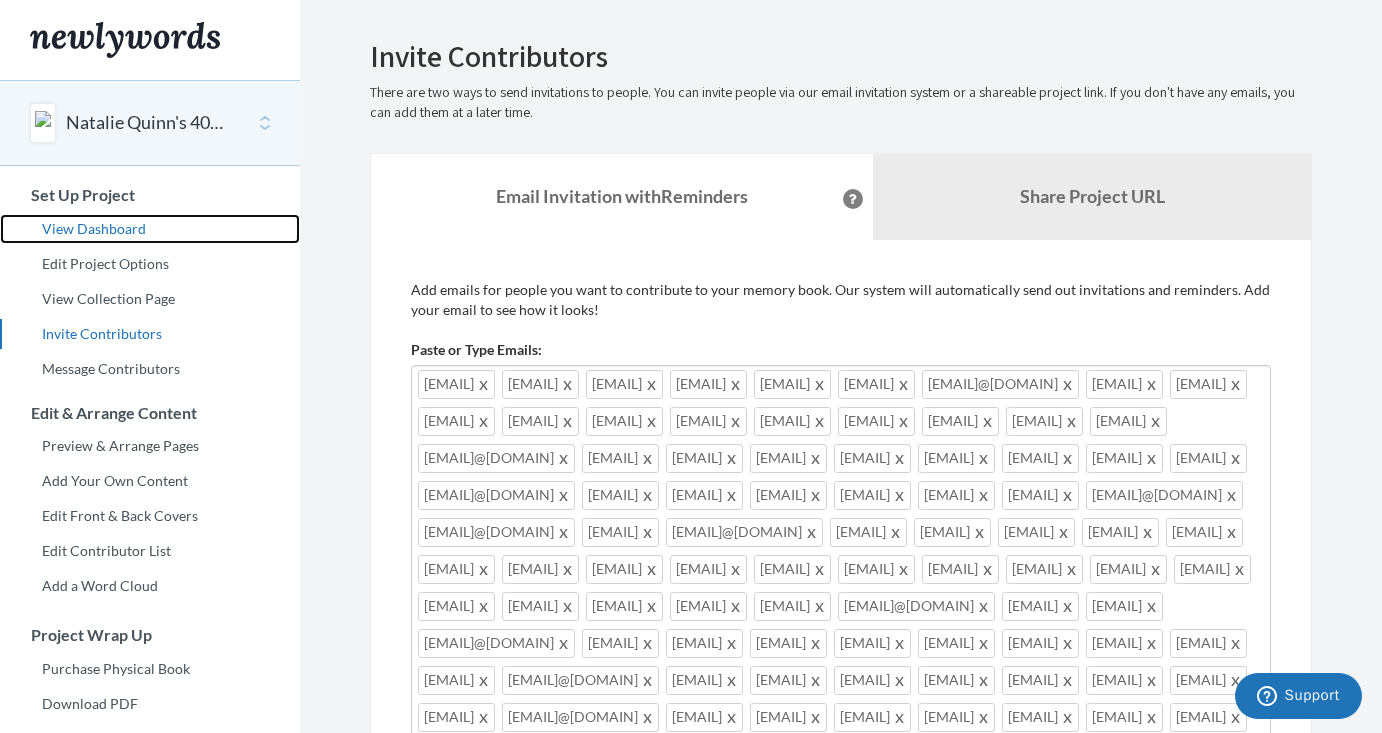 click on "View Dashboard" at bounding box center (150, 229) 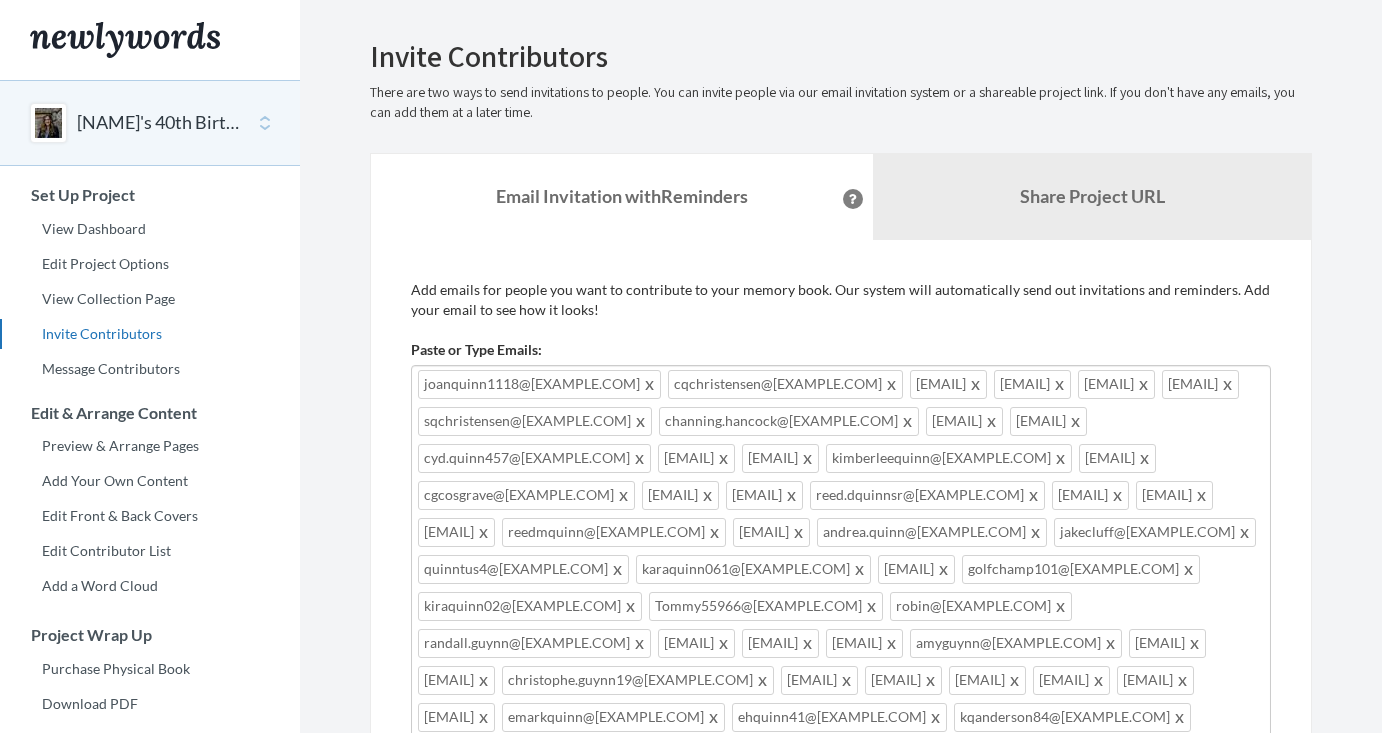 scroll, scrollTop: 0, scrollLeft: 0, axis: both 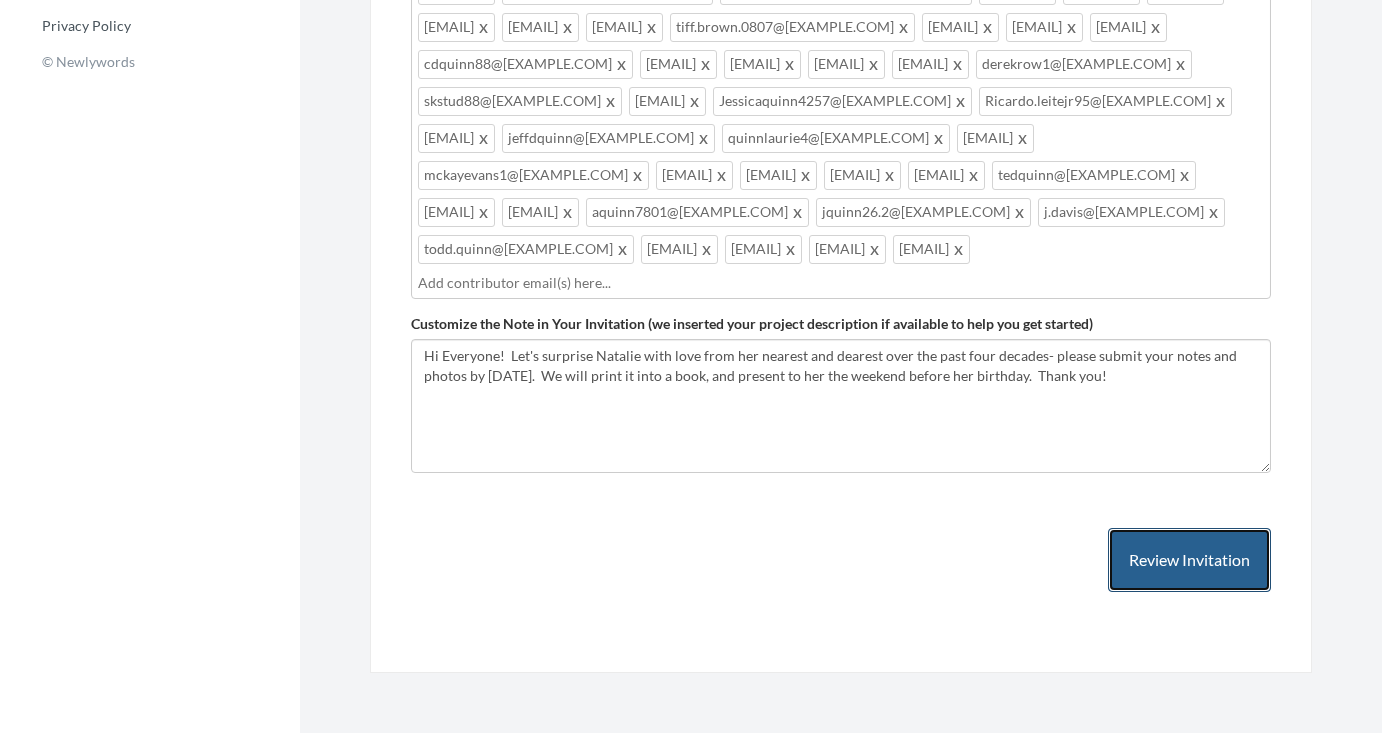 click on "Review Invitation" at bounding box center (1189, 560) 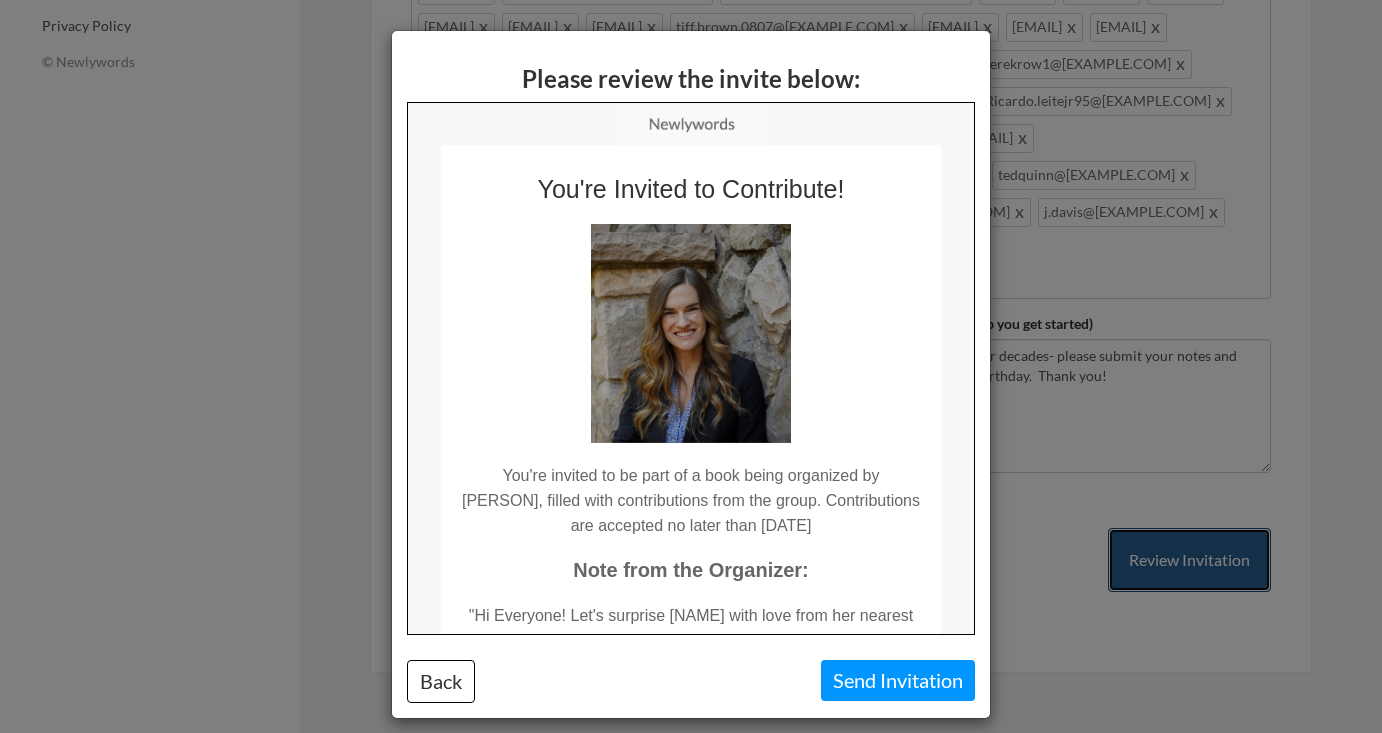 scroll, scrollTop: 0, scrollLeft: 0, axis: both 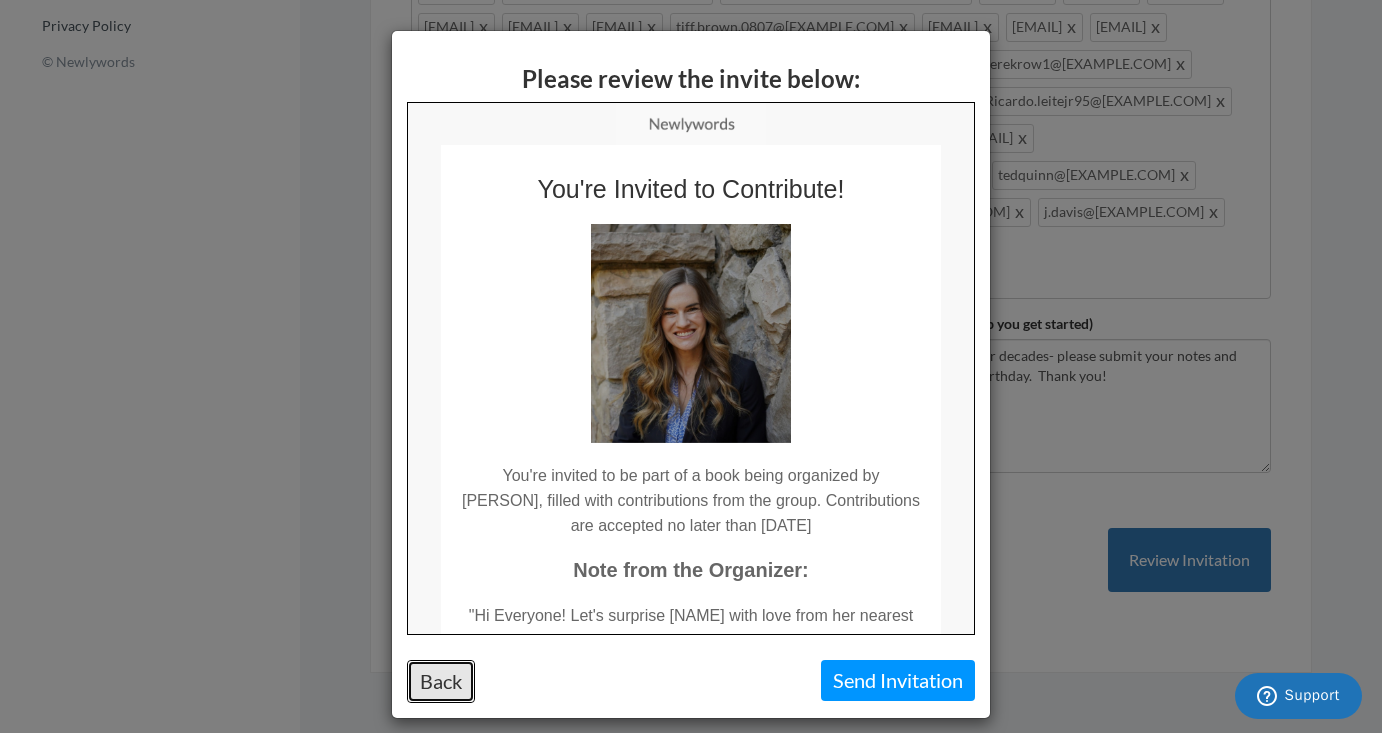click on "Back" at bounding box center (441, 681) 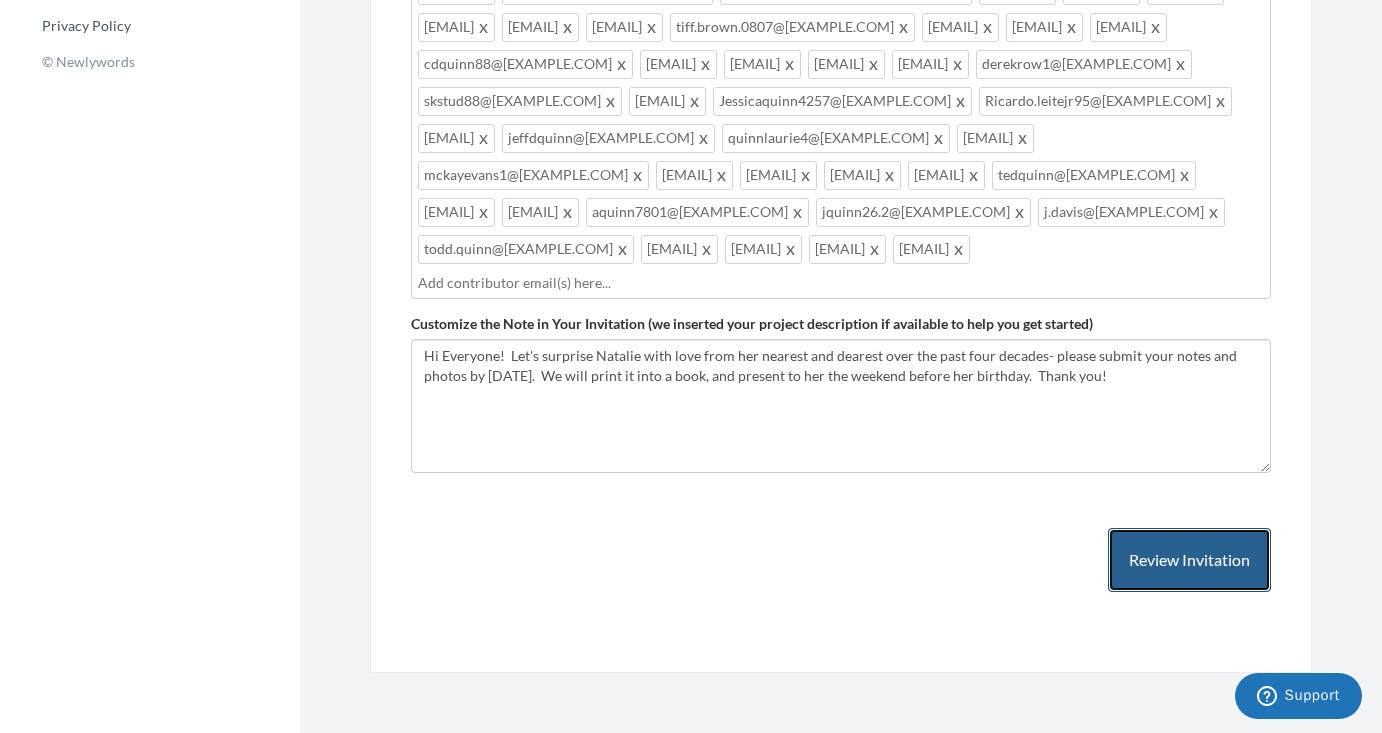 click on "Review Invitation" at bounding box center [1189, 560] 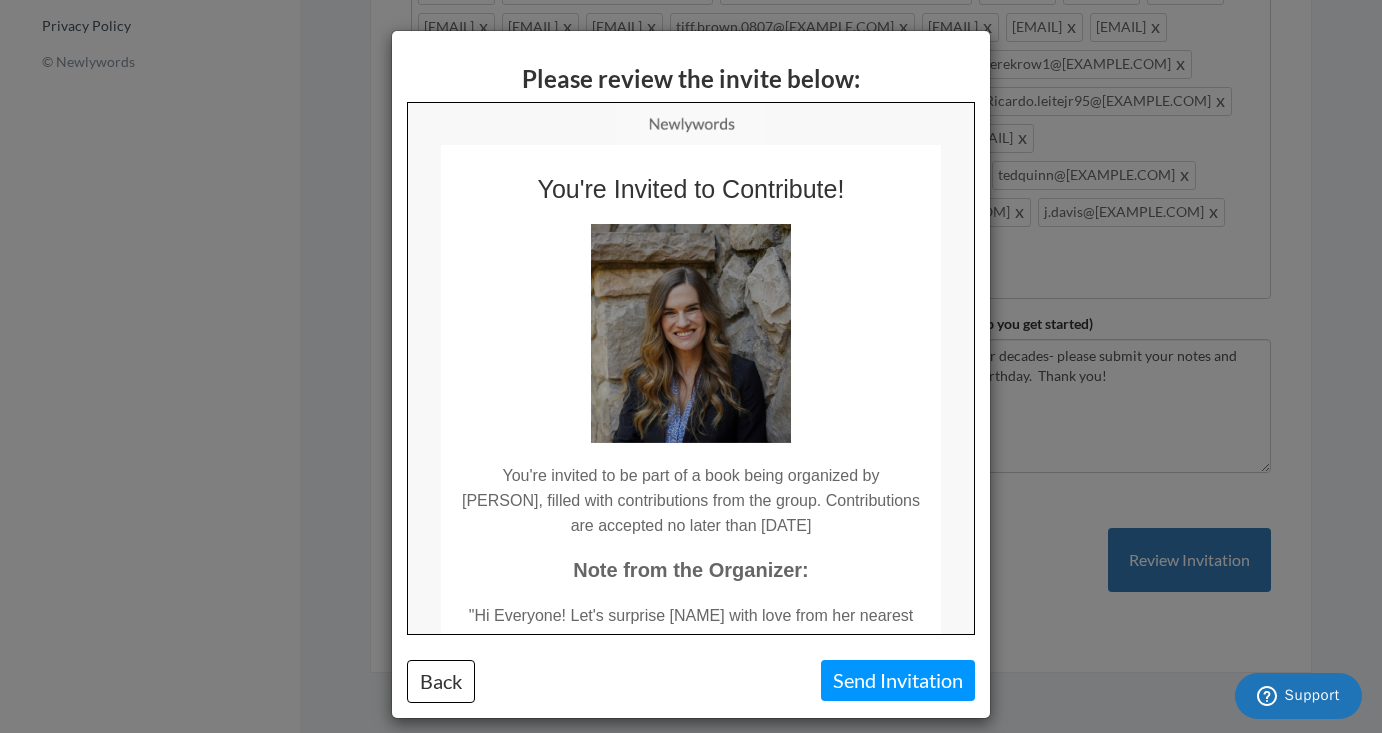 scroll, scrollTop: 0, scrollLeft: 0, axis: both 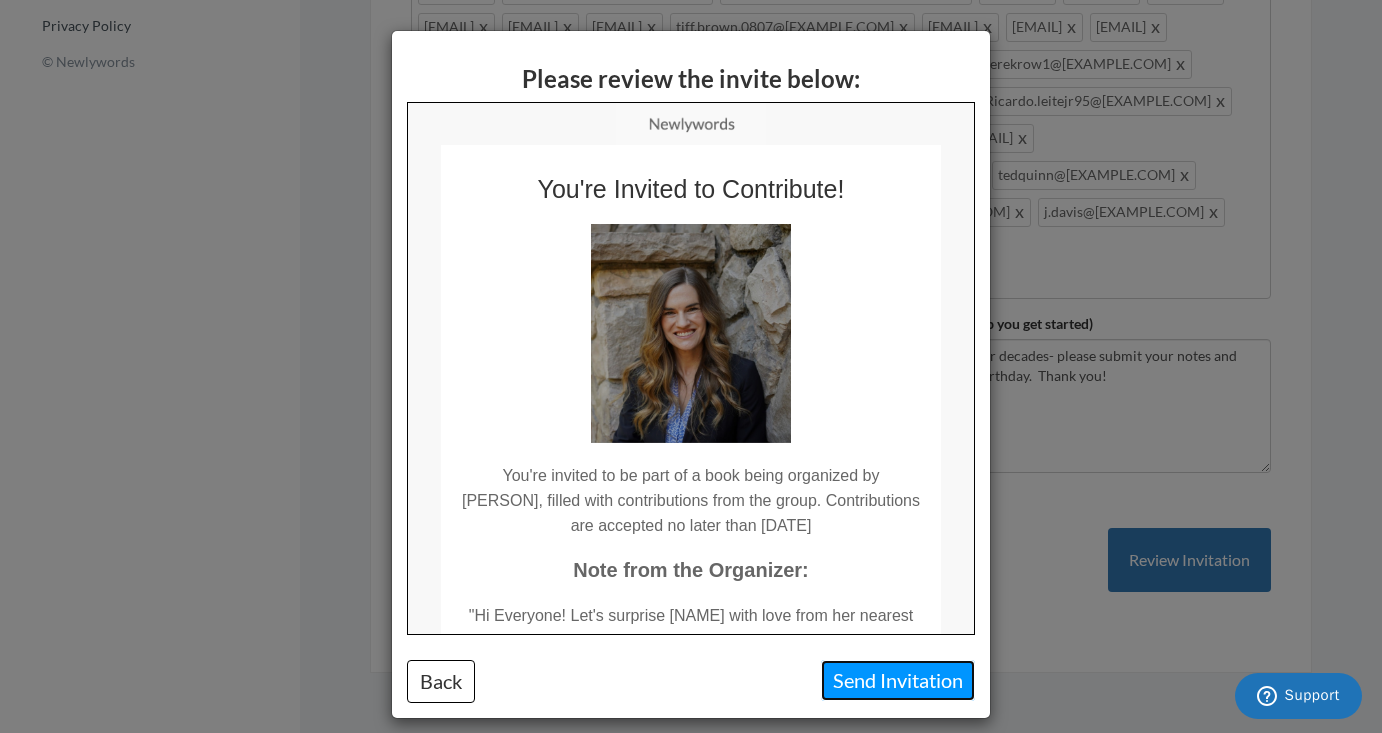 click on "Send Invitation" at bounding box center (898, 680) 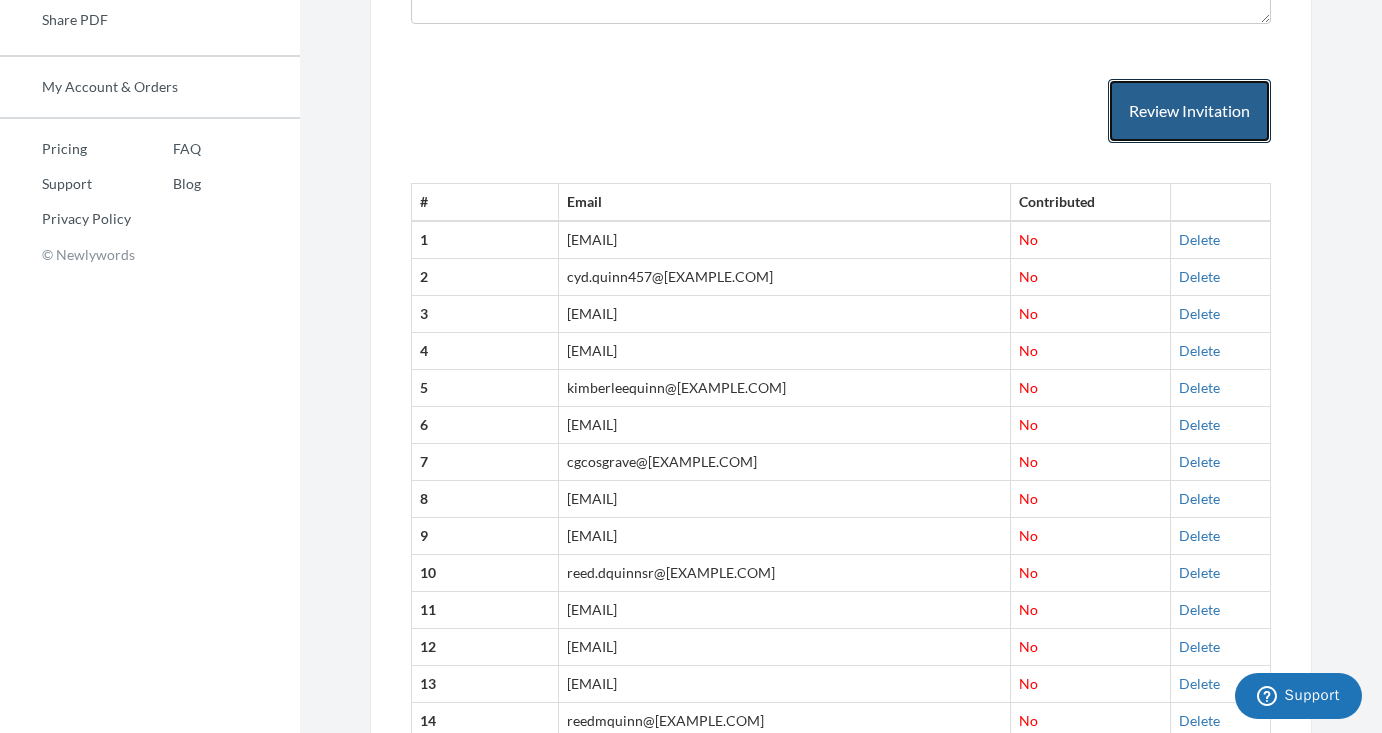 scroll, scrollTop: 830, scrollLeft: 0, axis: vertical 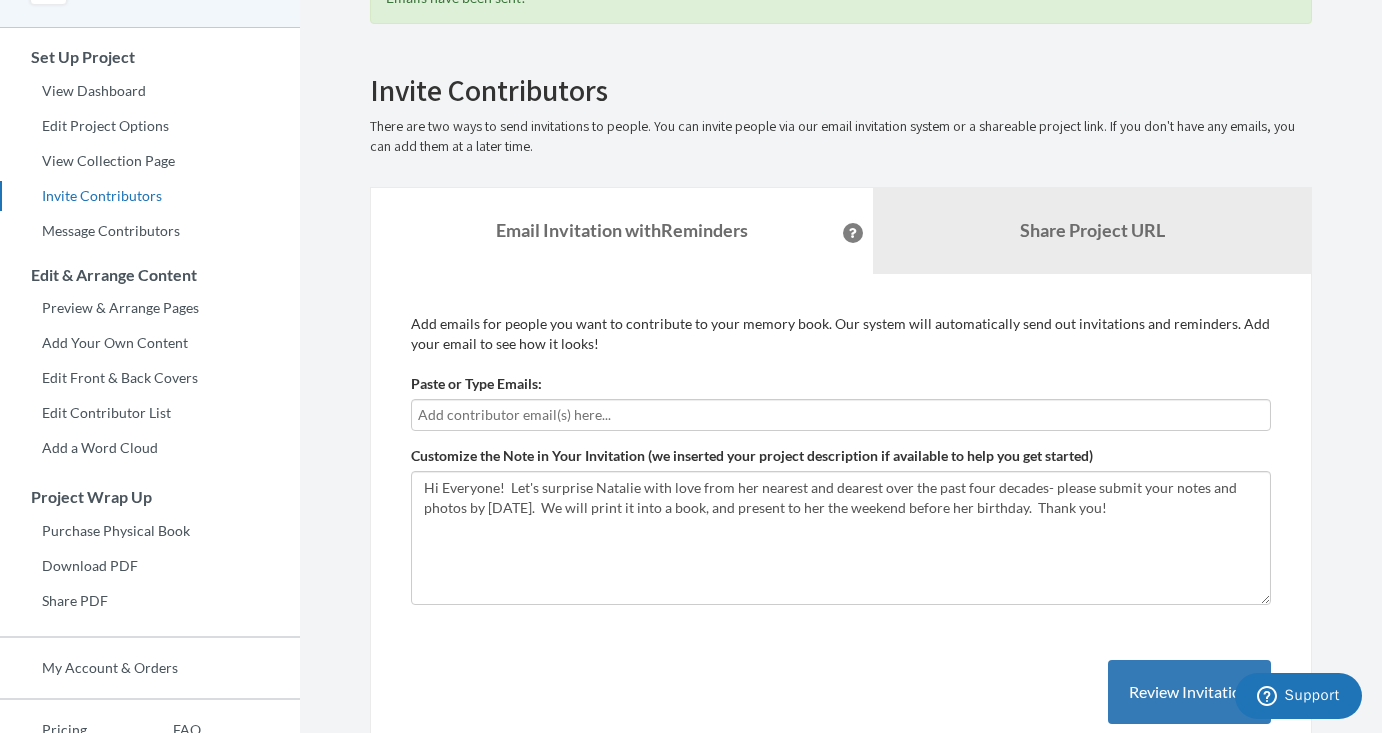 click at bounding box center [841, 415] 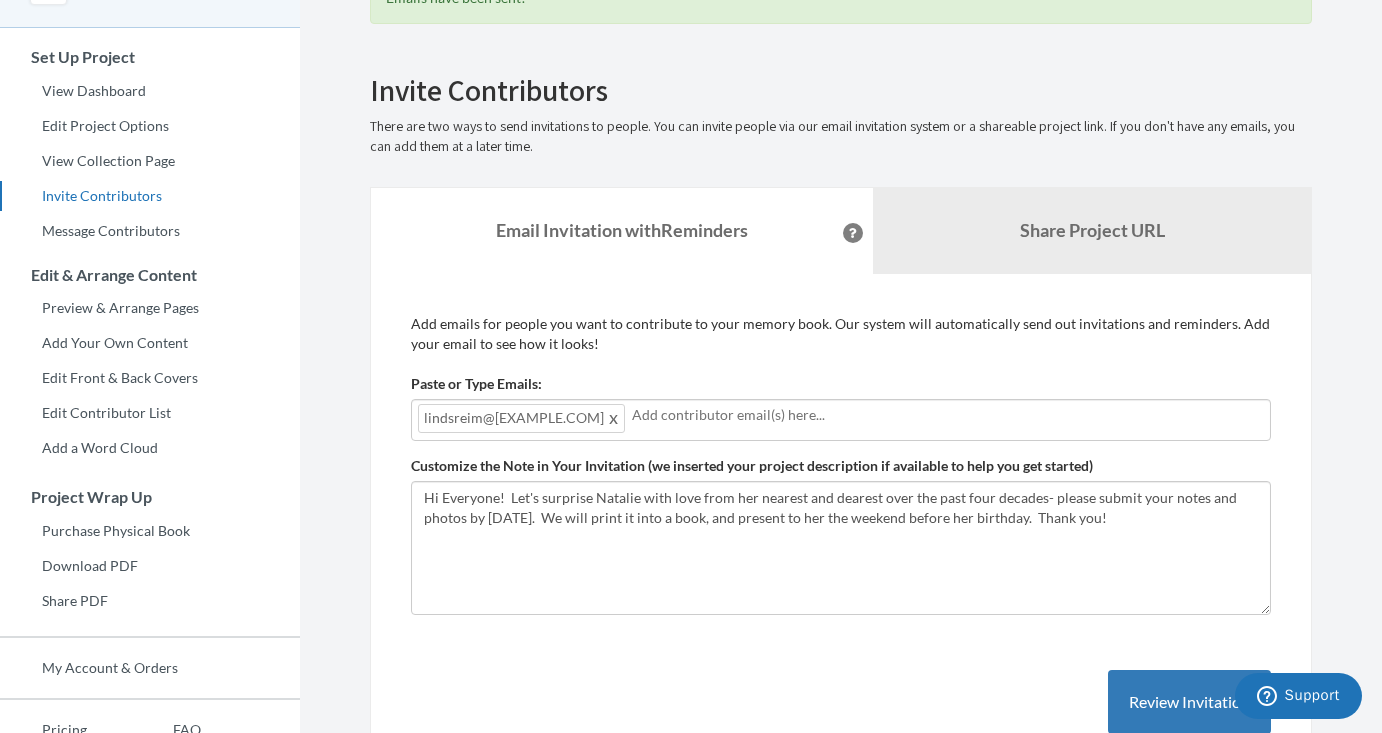 click at bounding box center (948, 415) 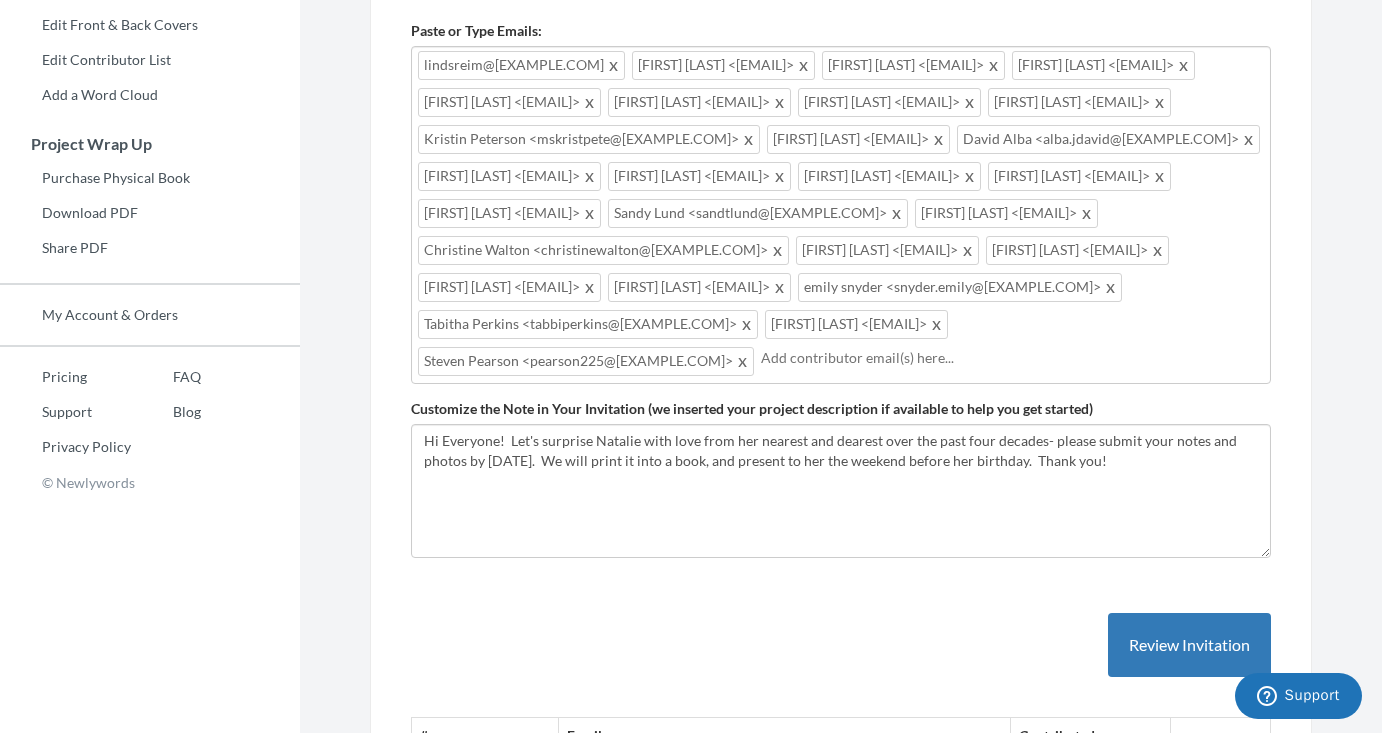 scroll, scrollTop: 496, scrollLeft: 0, axis: vertical 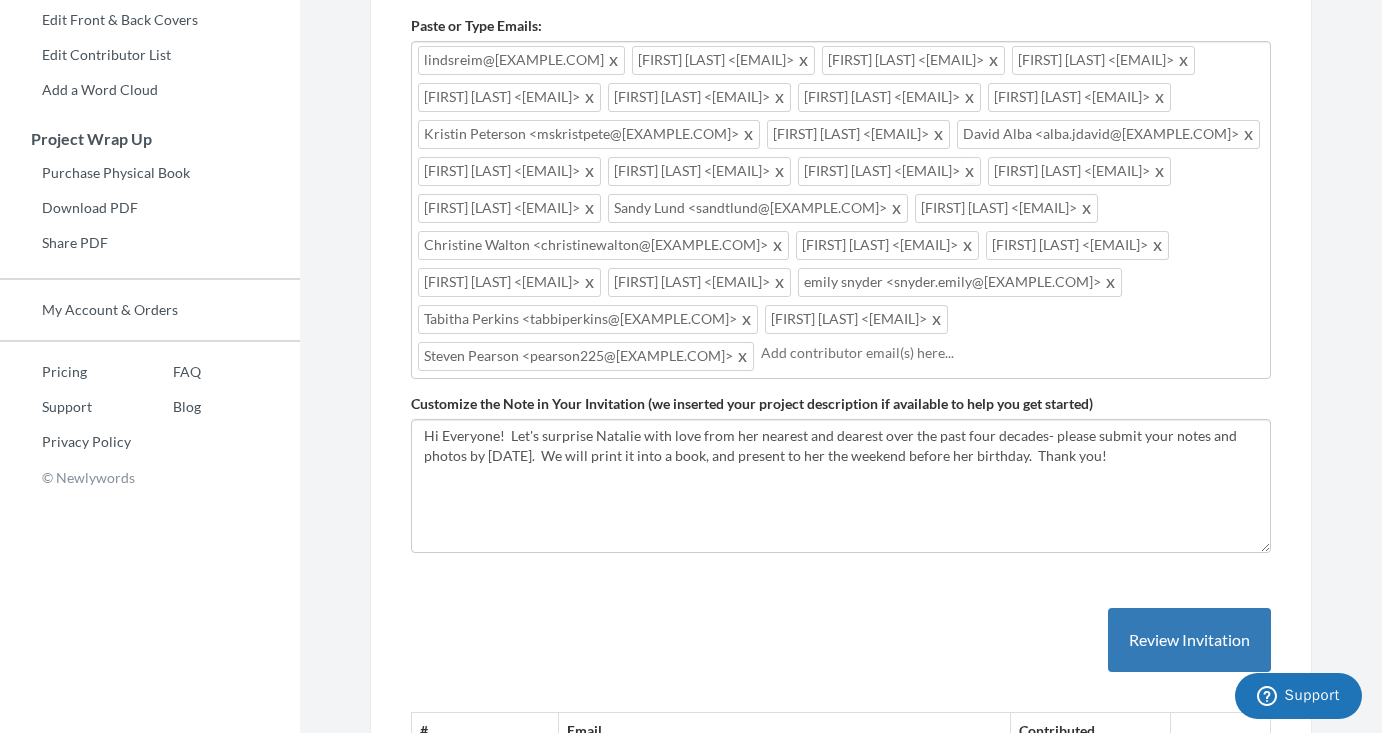 click at bounding box center [970, 171] 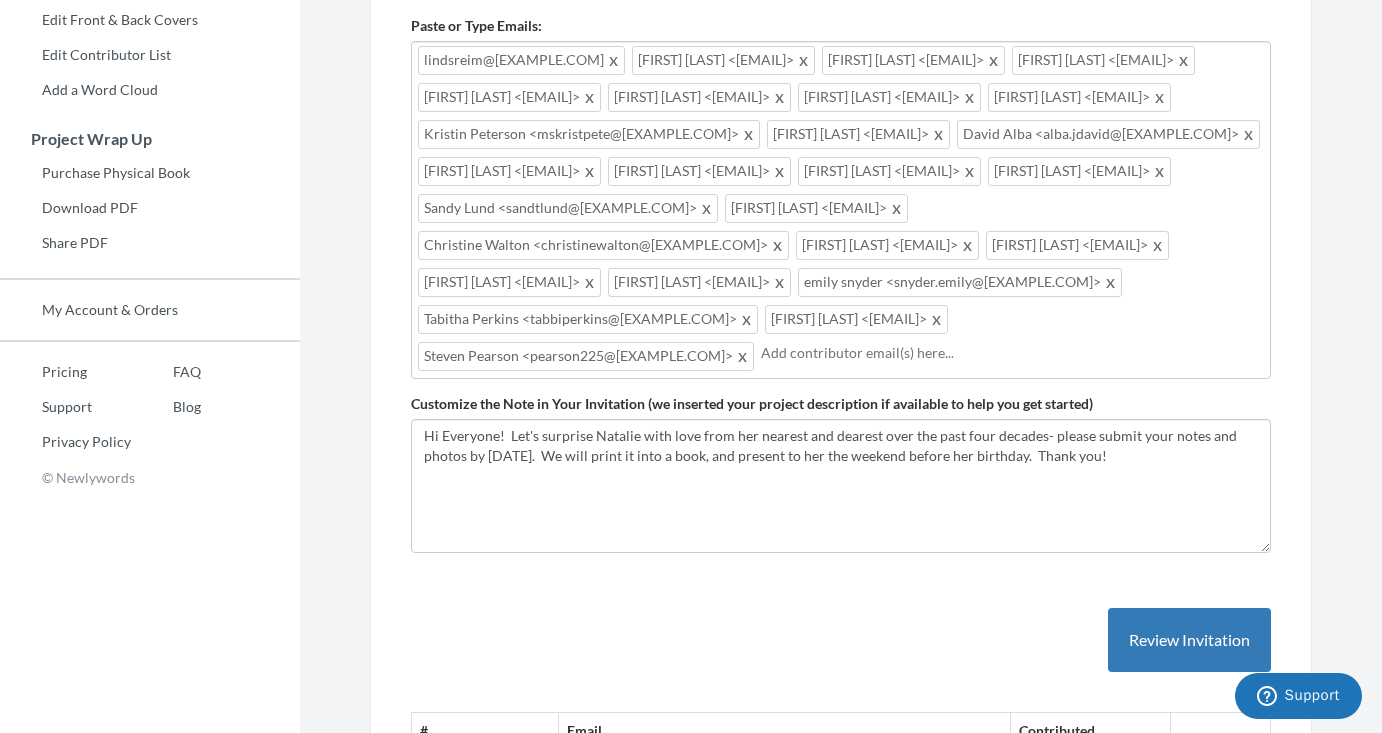 click at bounding box center [970, 171] 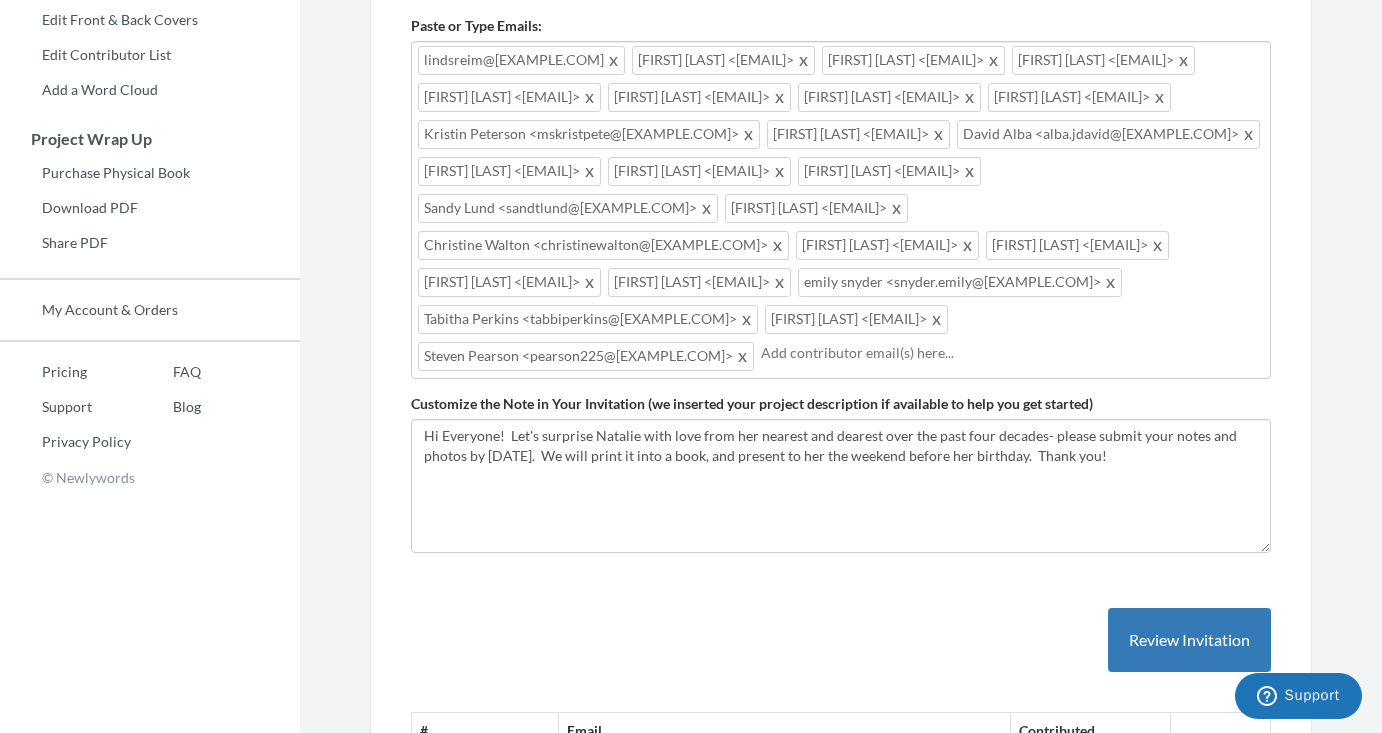 click at bounding box center (707, 208) 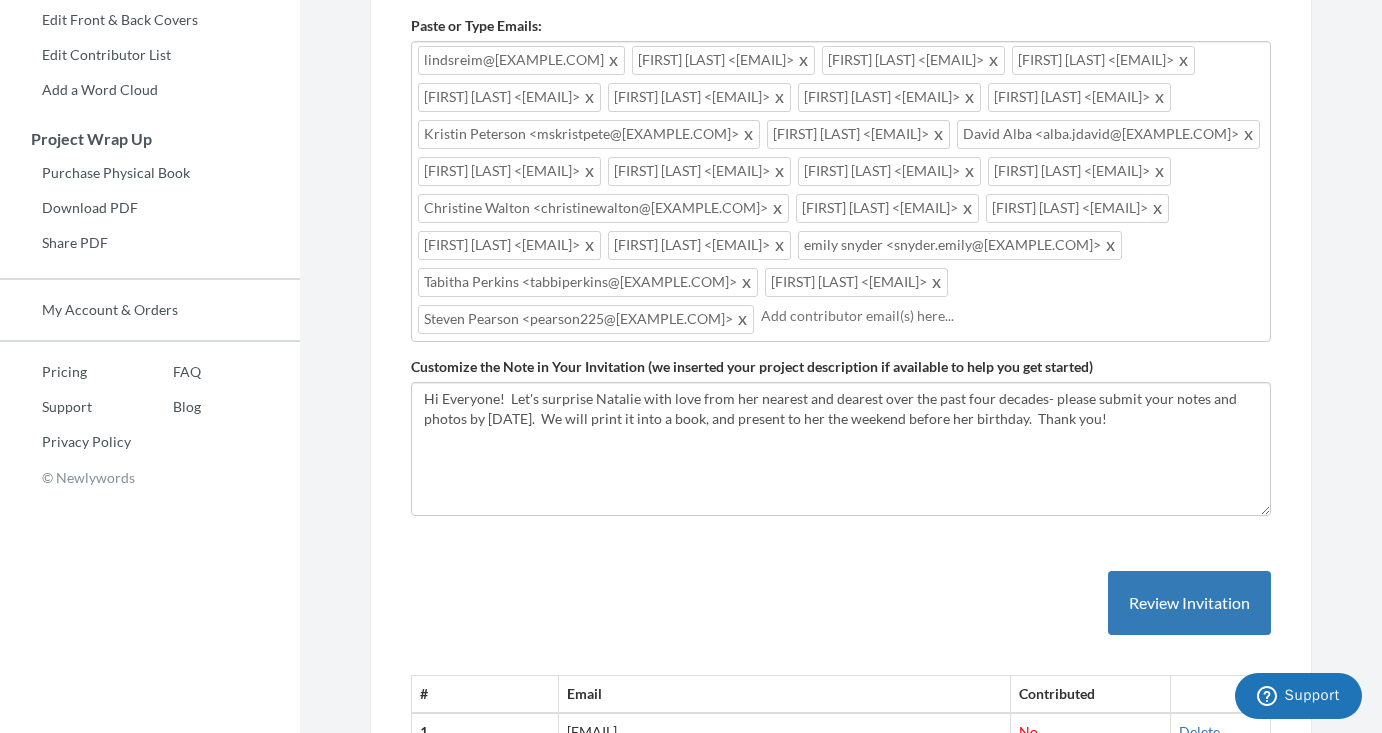 click at bounding box center [1158, 208] 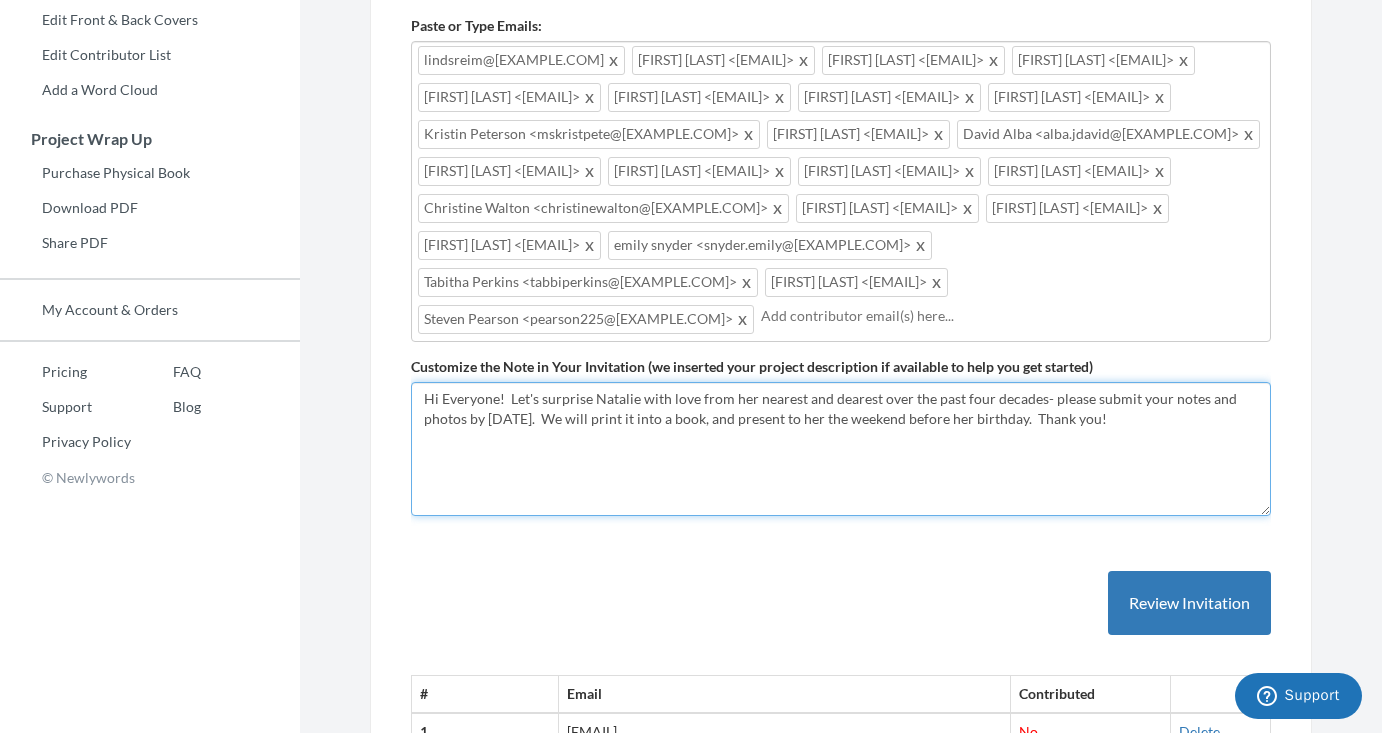 drag, startPoint x: 756, startPoint y: 504, endPoint x: 877, endPoint y: 505, distance: 121.004135 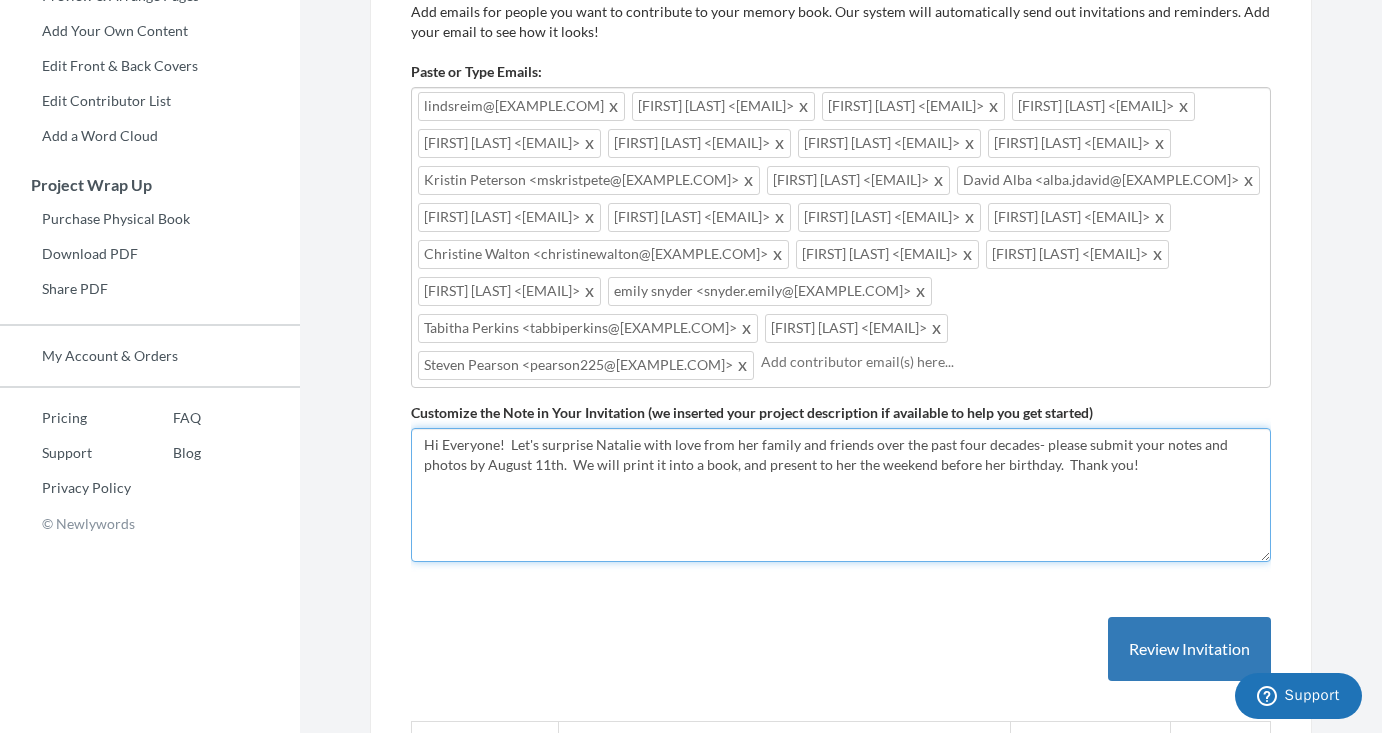 scroll, scrollTop: 444, scrollLeft: 0, axis: vertical 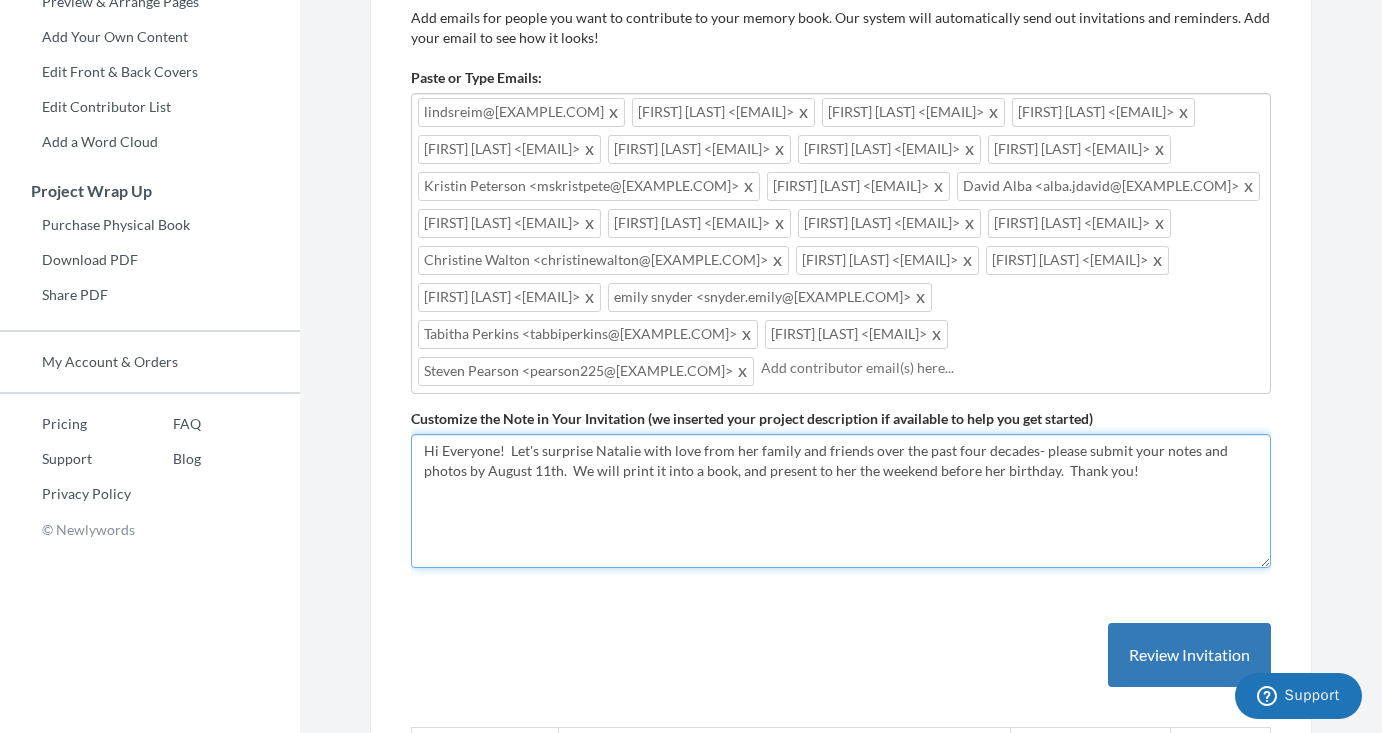 click on "Hi Everyone!  Let's surprise Natalie with love from her nearest and dearest over the past four decades- please submit your notes and photos by [DATE].  We will print it into a book, and present to her the weekend before her birthday.  Thank you!" at bounding box center (841, 501) 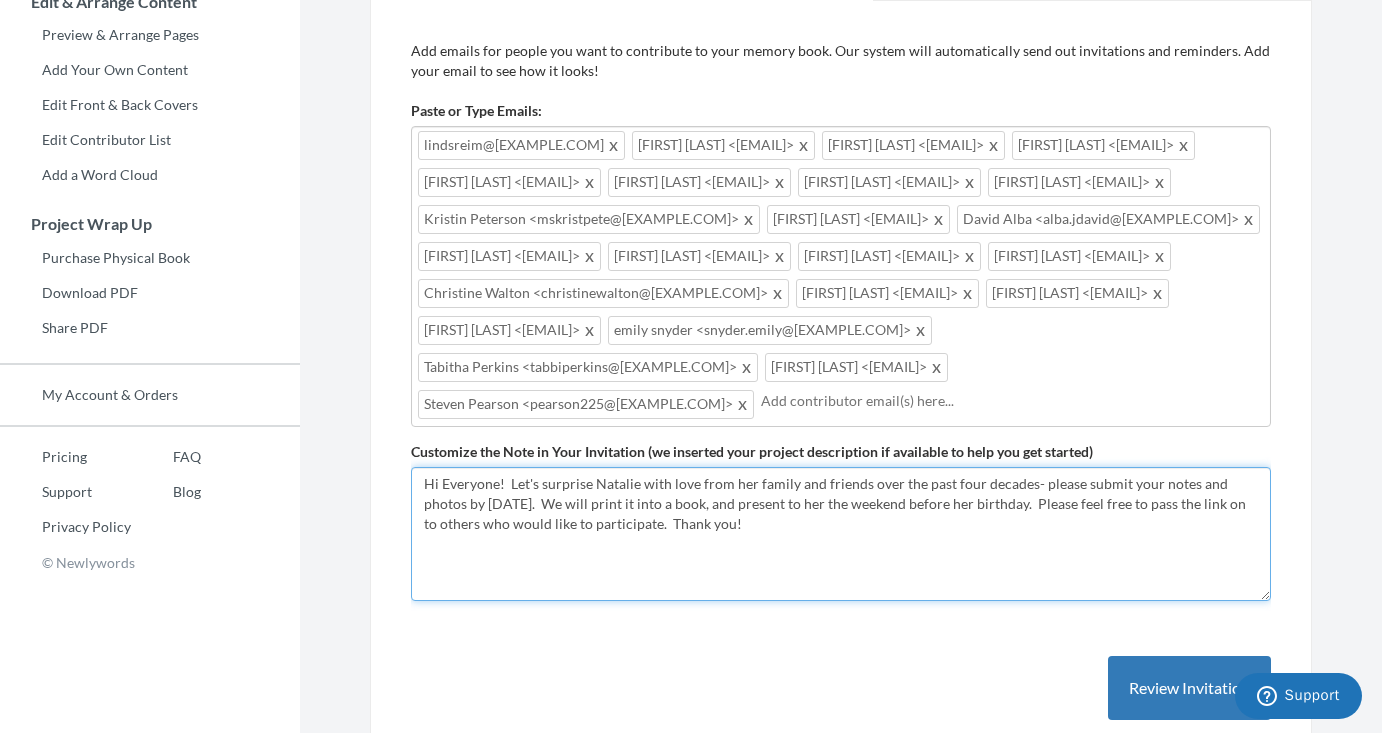 scroll, scrollTop: 413, scrollLeft: 0, axis: vertical 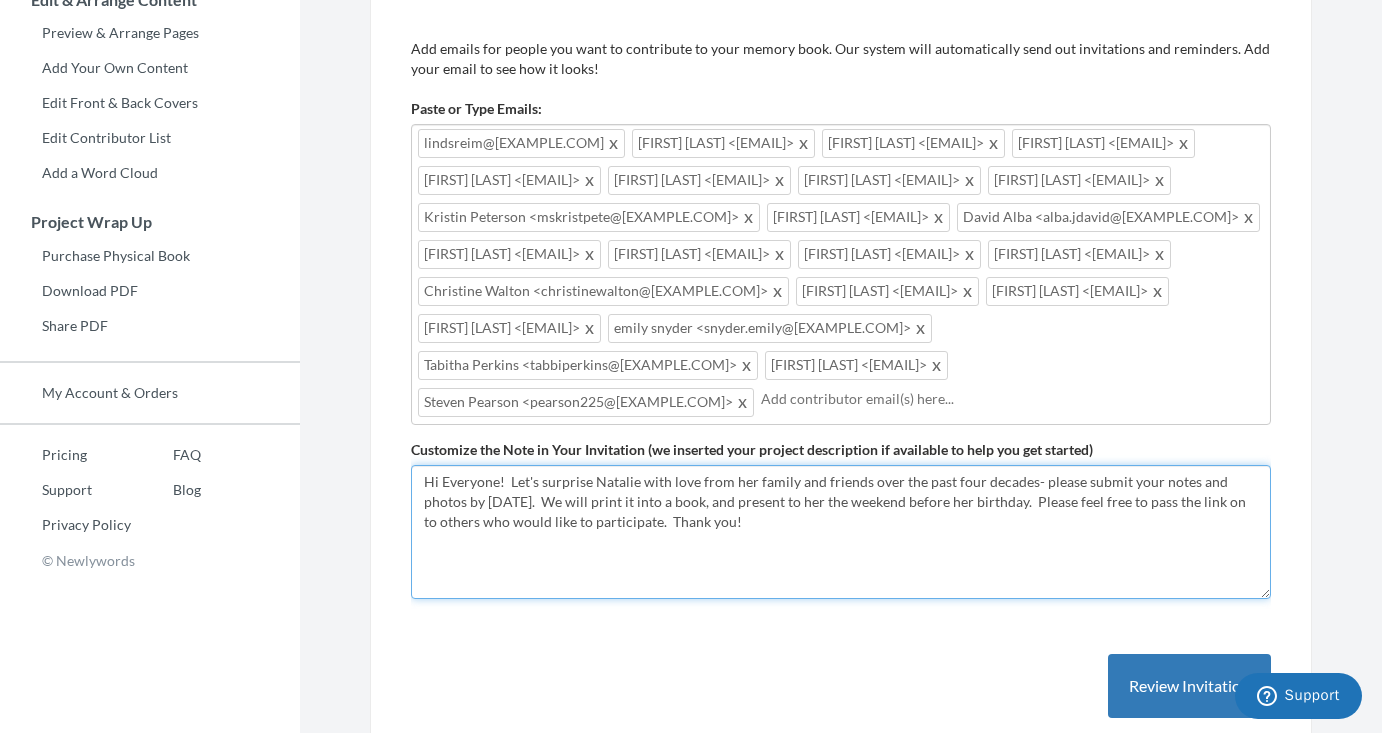 type on "Hi Everyone!  Let's surprise Natalie with love from her family and friends over the past four decades- please submit your notes and photos by [DATE].  We will print it into a book, and present to her the weekend before her birthday.  Please feel free to pass the link on to others who would like to participate.  Thank you!" 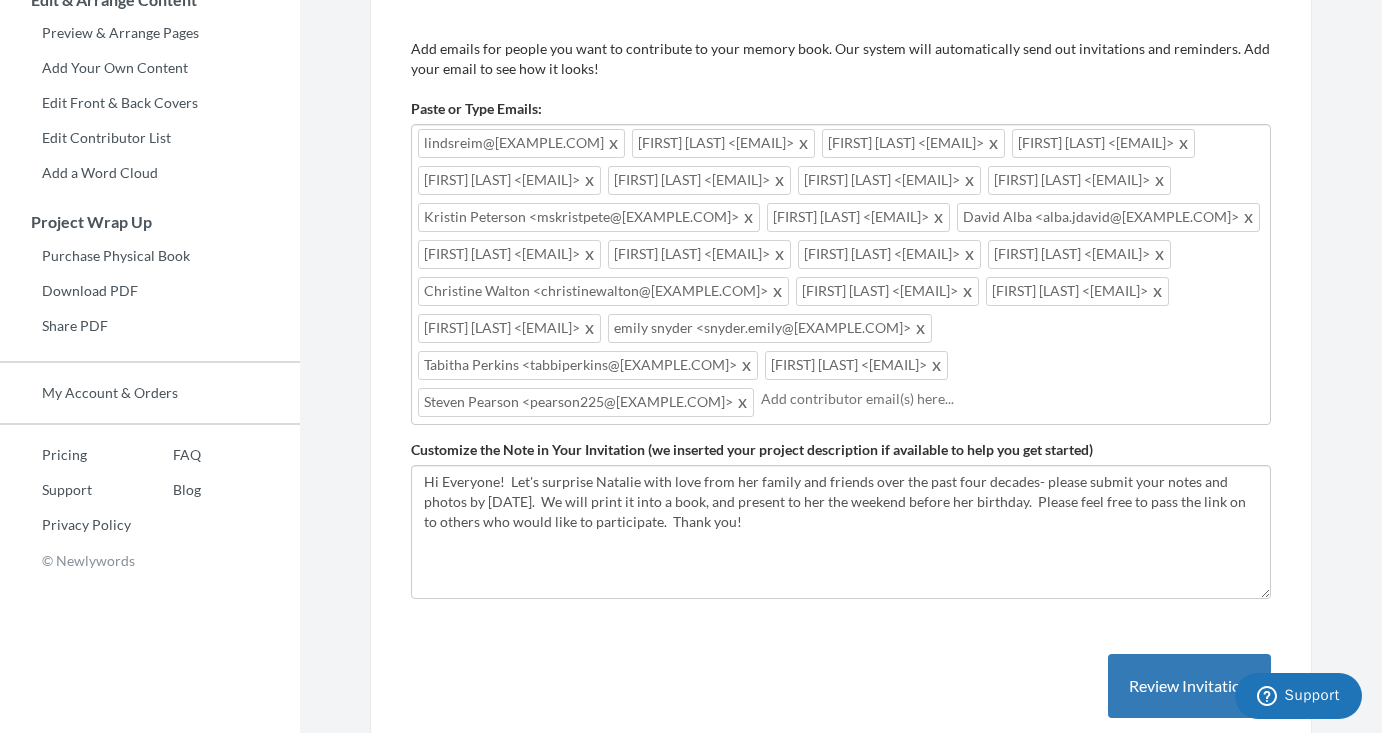 click at bounding box center (1012, 399) 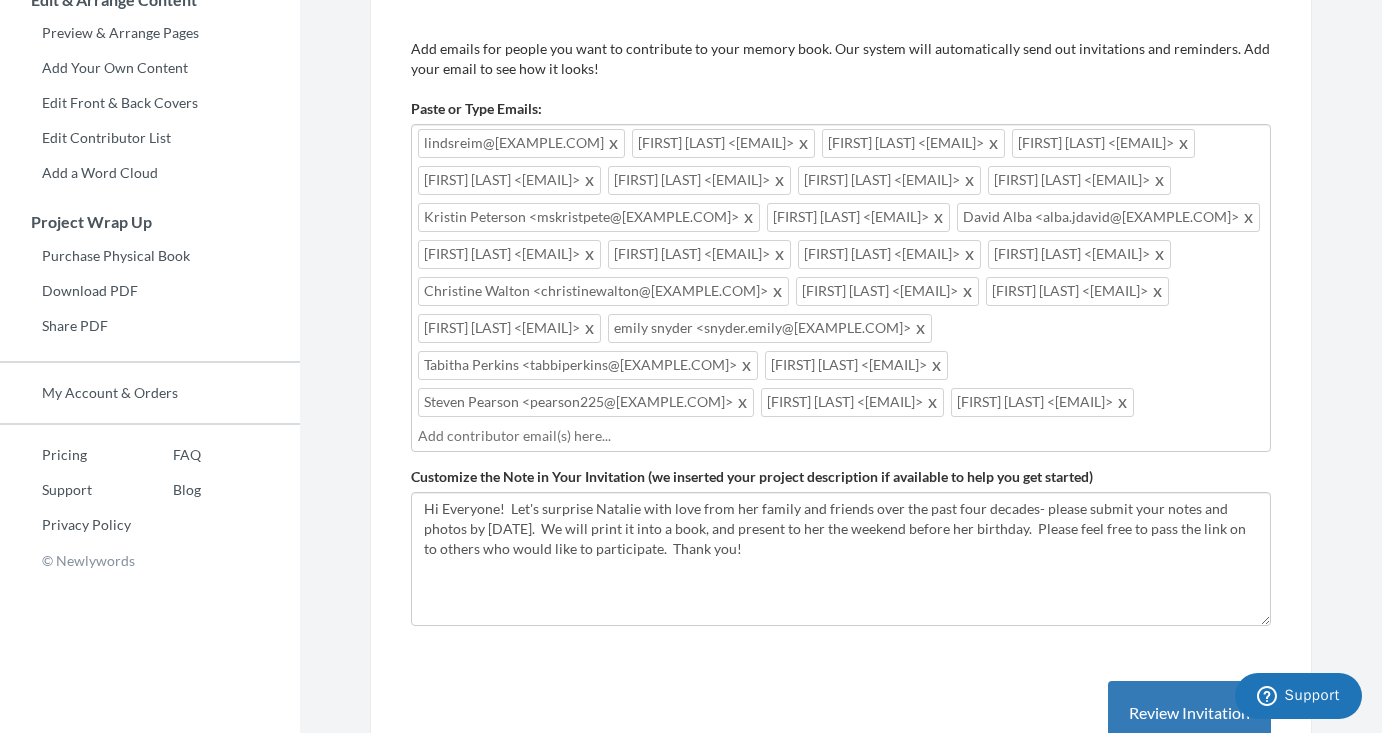 click on "Emails have been sent!
Invite Contributors
There are two ways to send invitations to people. You can invite people via our email invitation system or a shareable project link. If you don't have any emails, you can add them at a later time.
Email Invitation with  Reminders
Share Project URL
Add emails for people you want to contribute to your memory book. Our system will automatically send out invitations and reminders. Add your email to see how it looks!
Paste or Type Emails:" at bounding box center [841, 2374] 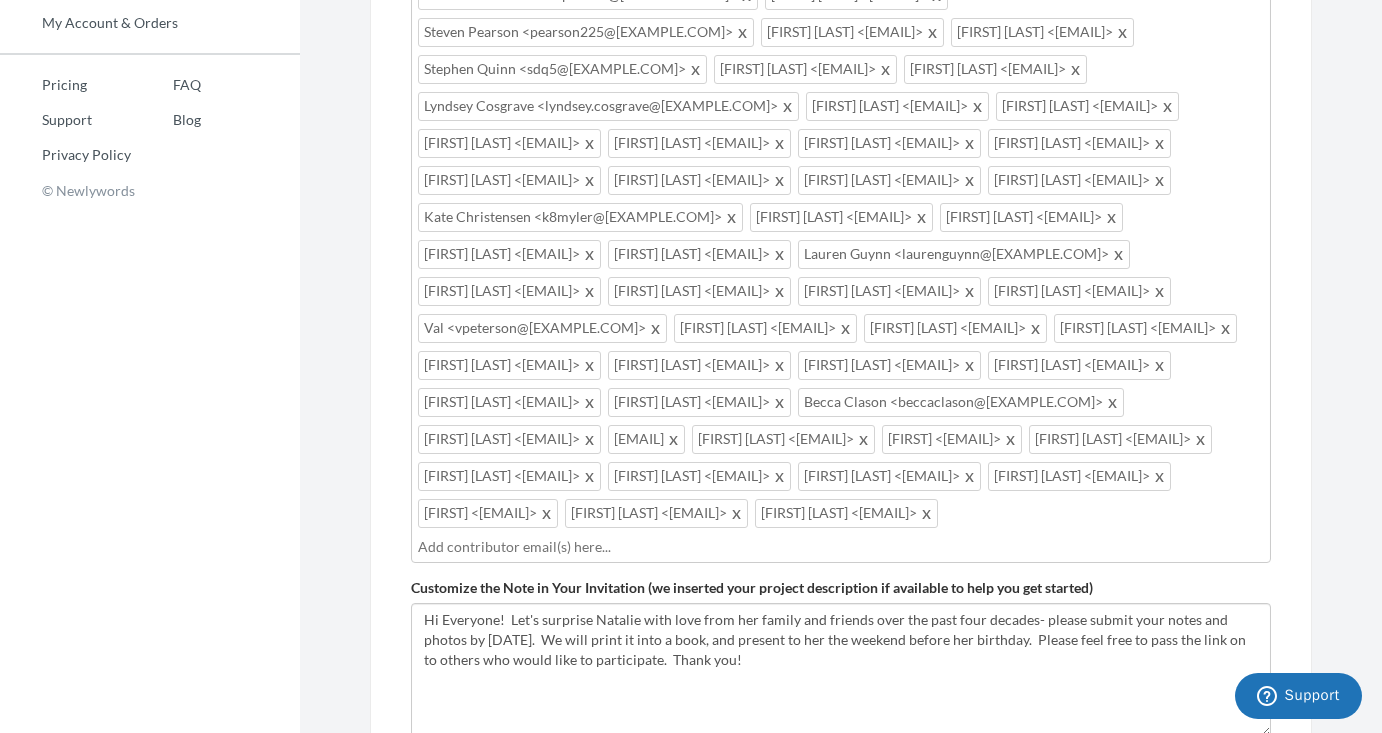 scroll, scrollTop: 790, scrollLeft: 0, axis: vertical 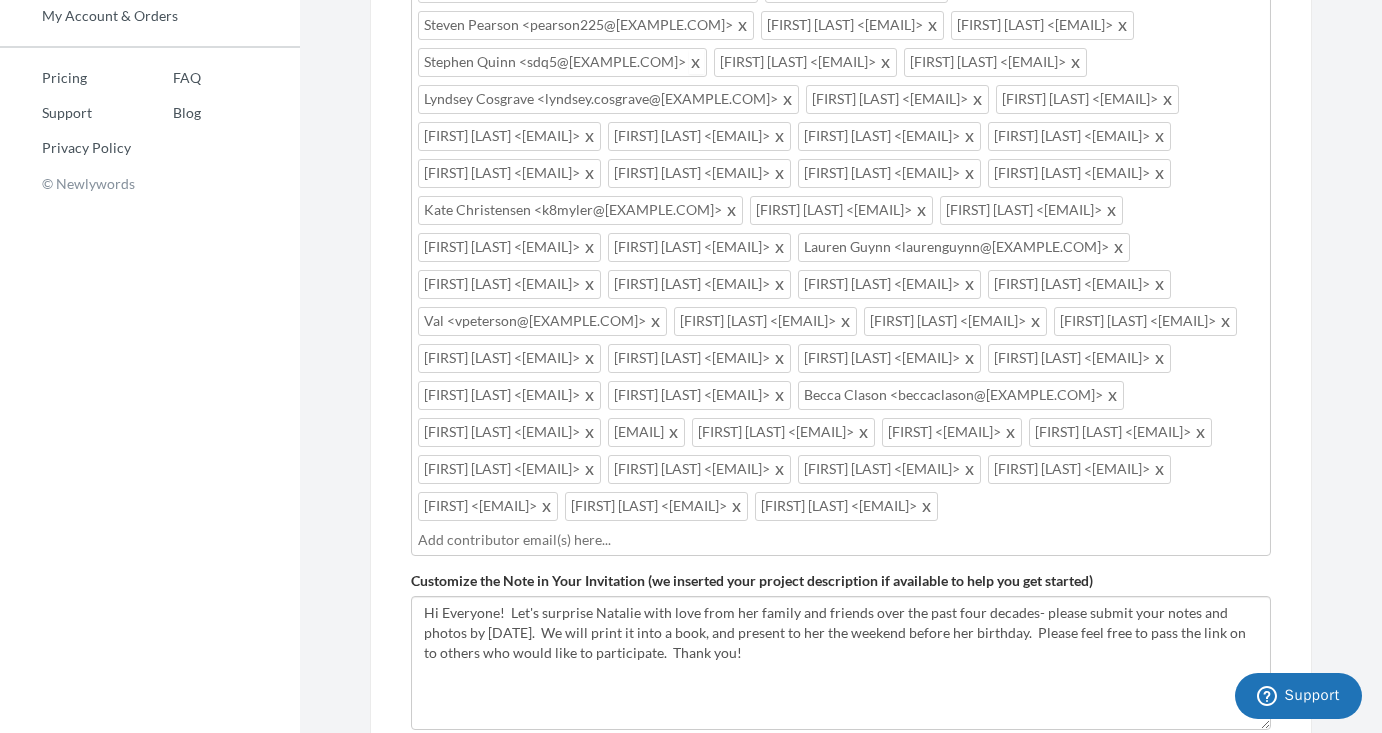click at bounding box center (696, 62) 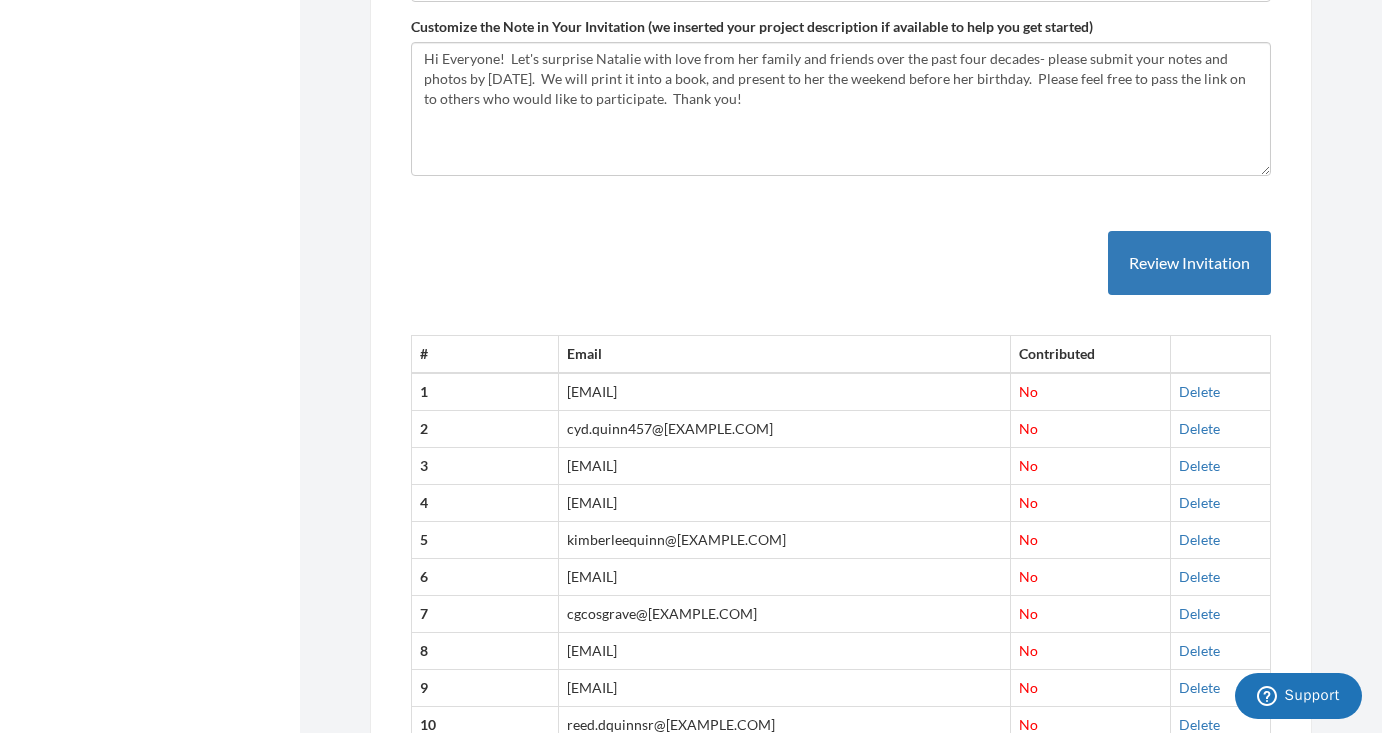 scroll, scrollTop: 1316, scrollLeft: 0, axis: vertical 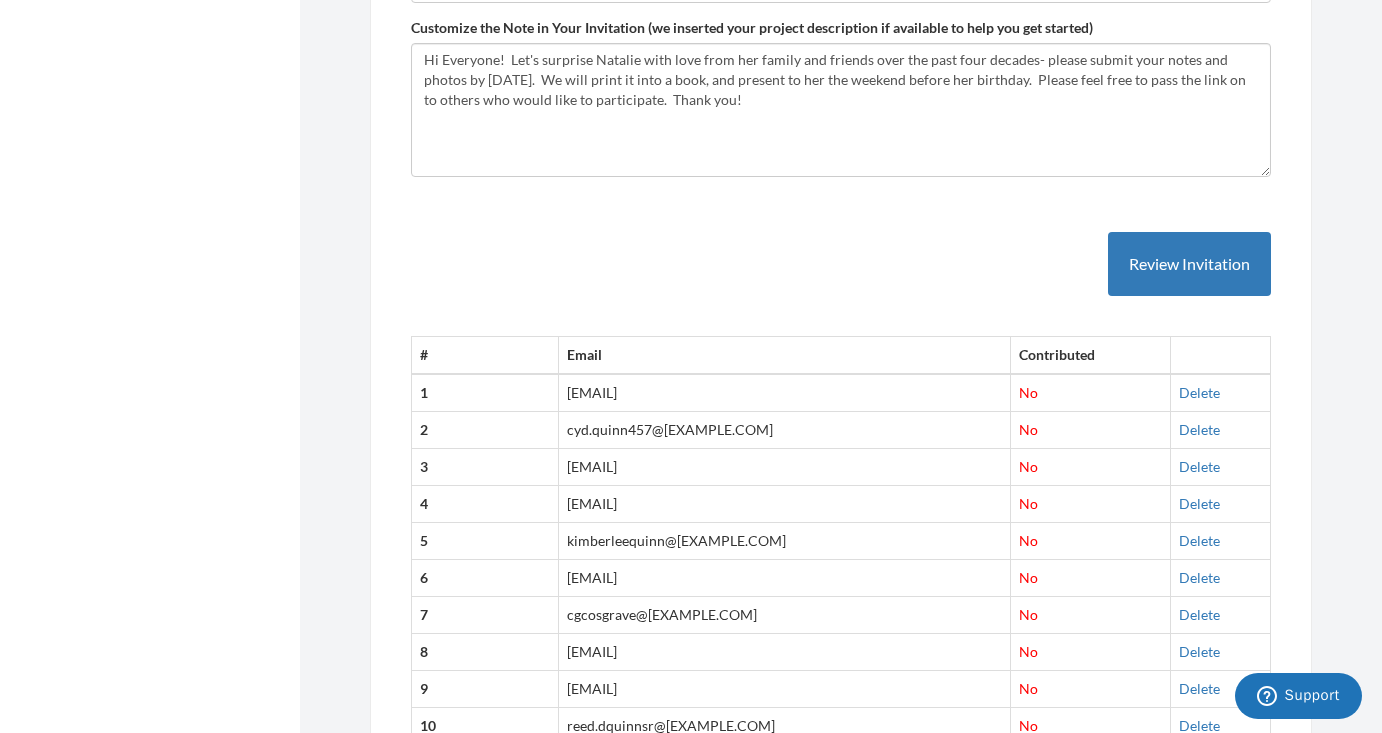 click at bounding box center [780, -57] 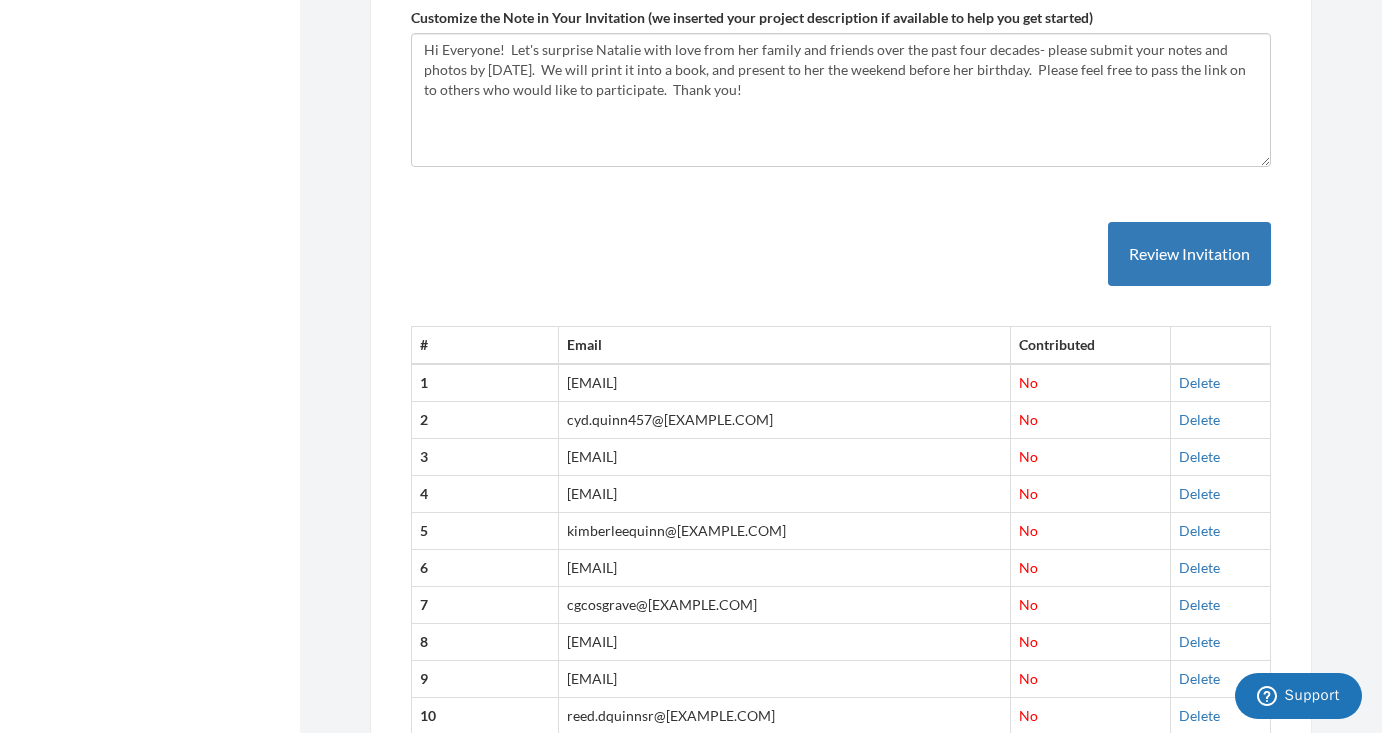 click at bounding box center [547, -94] 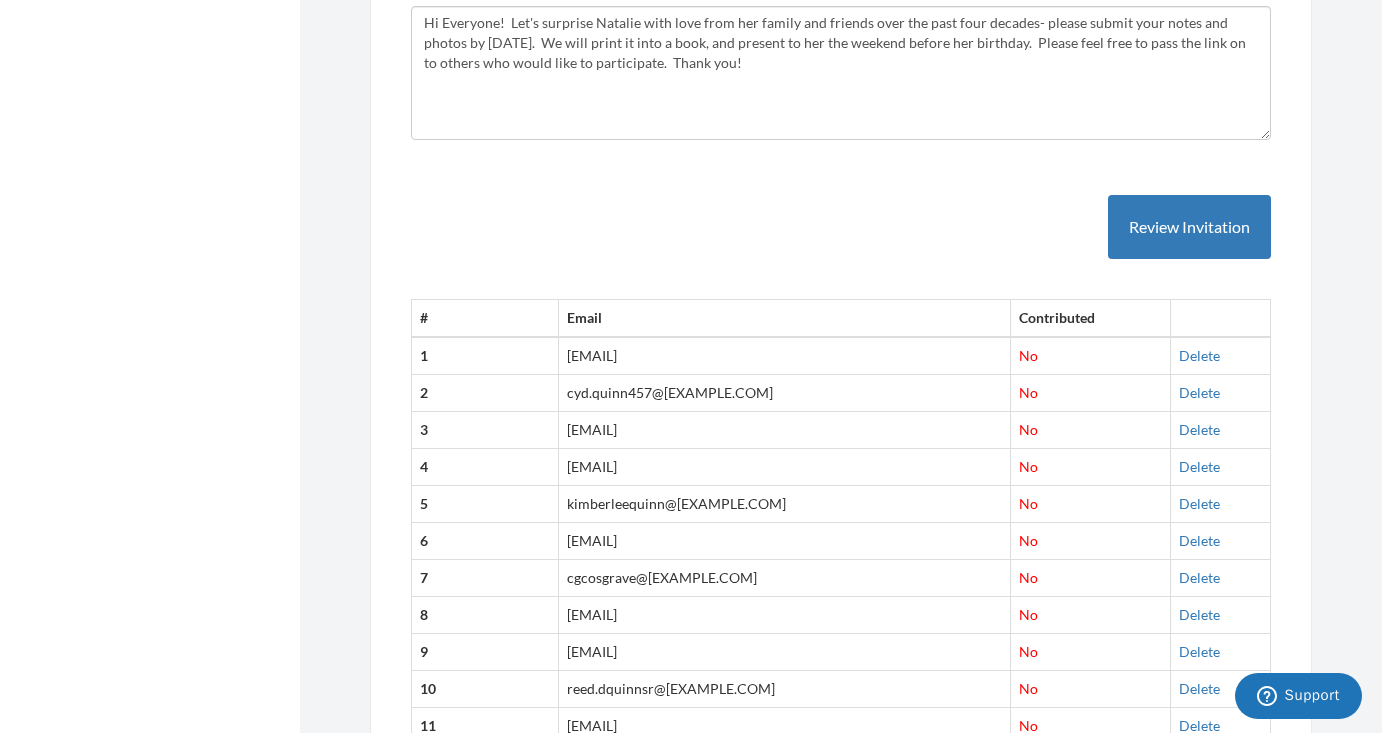 click at bounding box center (590, -94) 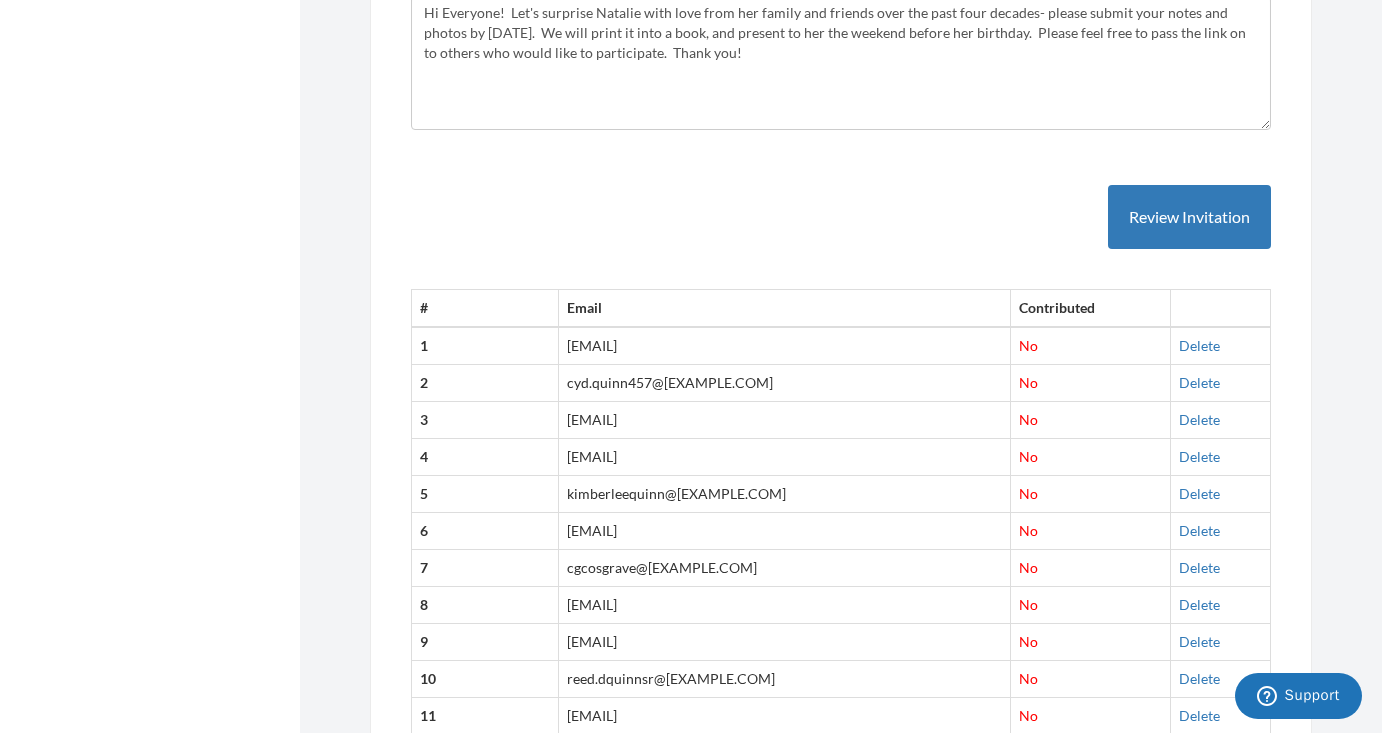 click at bounding box center [590, -94] 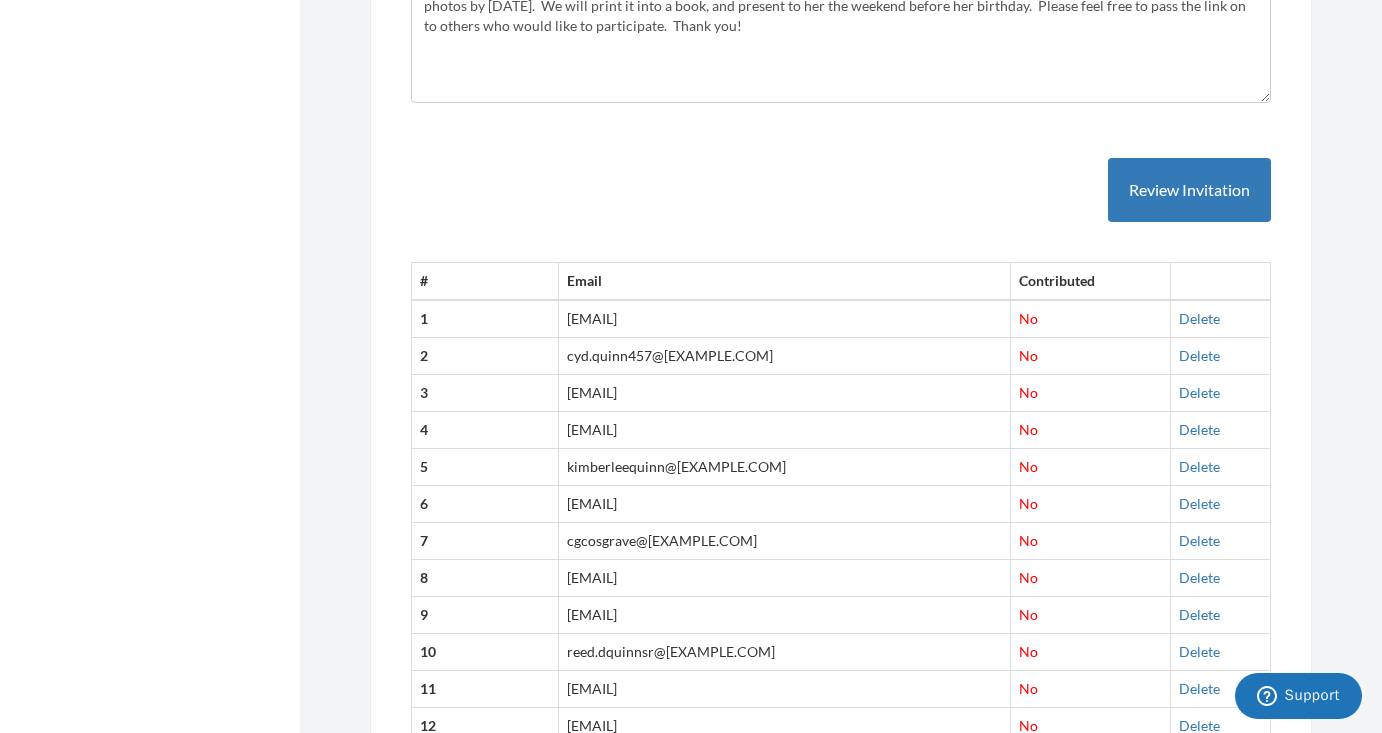 click at bounding box center [590, -94] 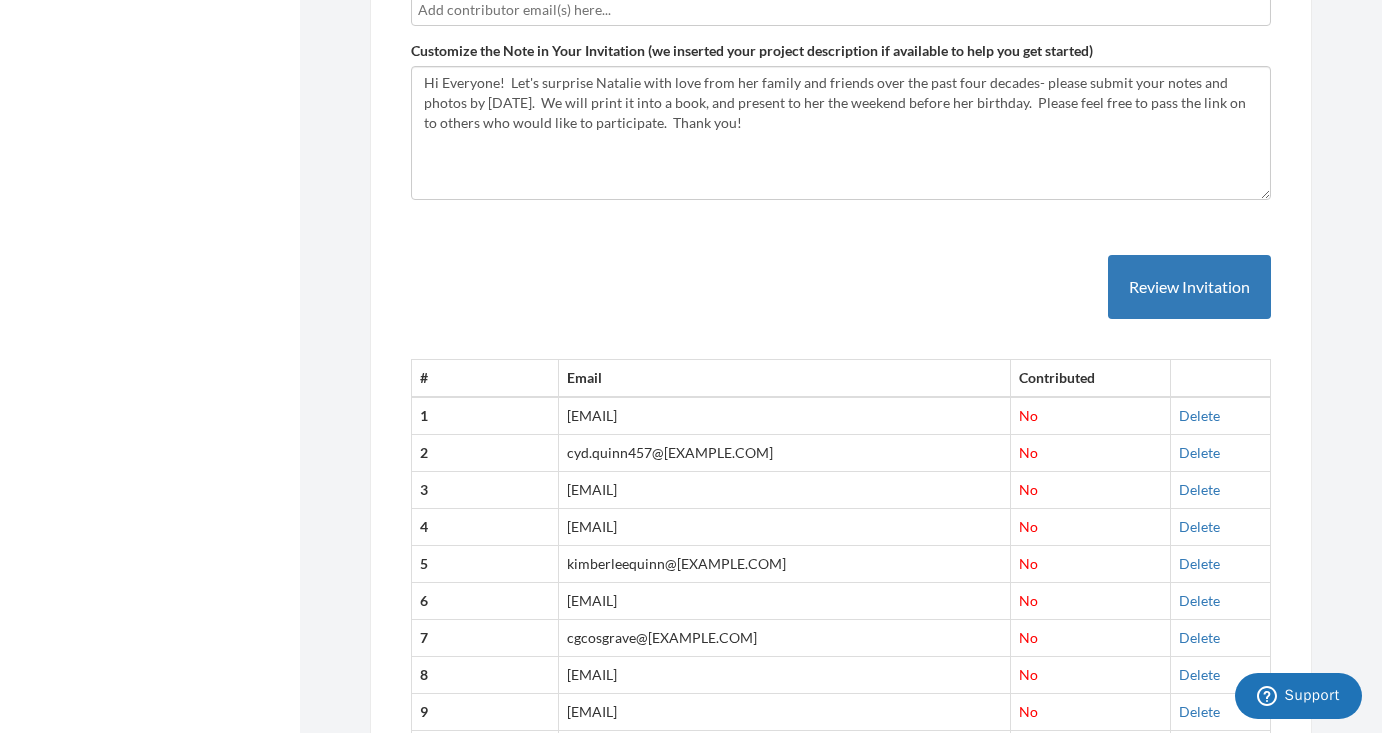 scroll, scrollTop: 1211, scrollLeft: 0, axis: vertical 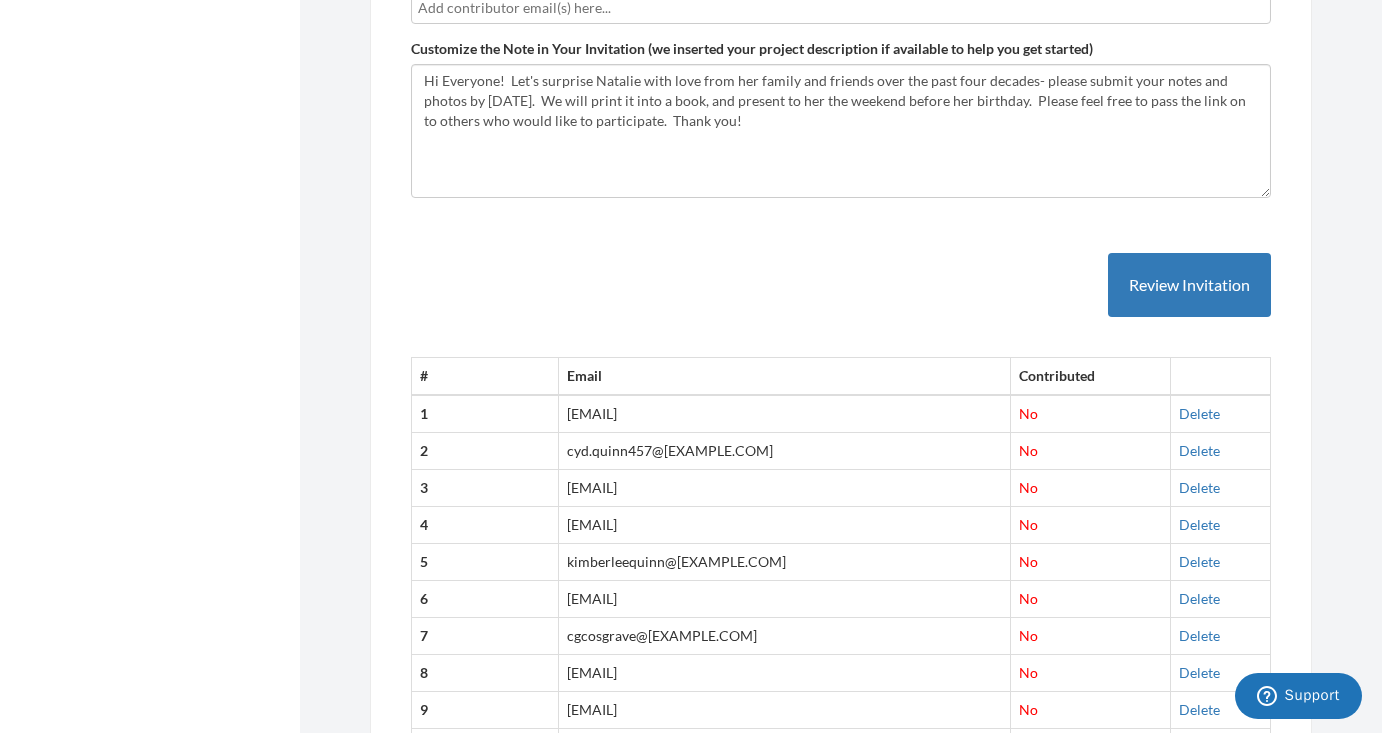 click at bounding box center (590, -63) 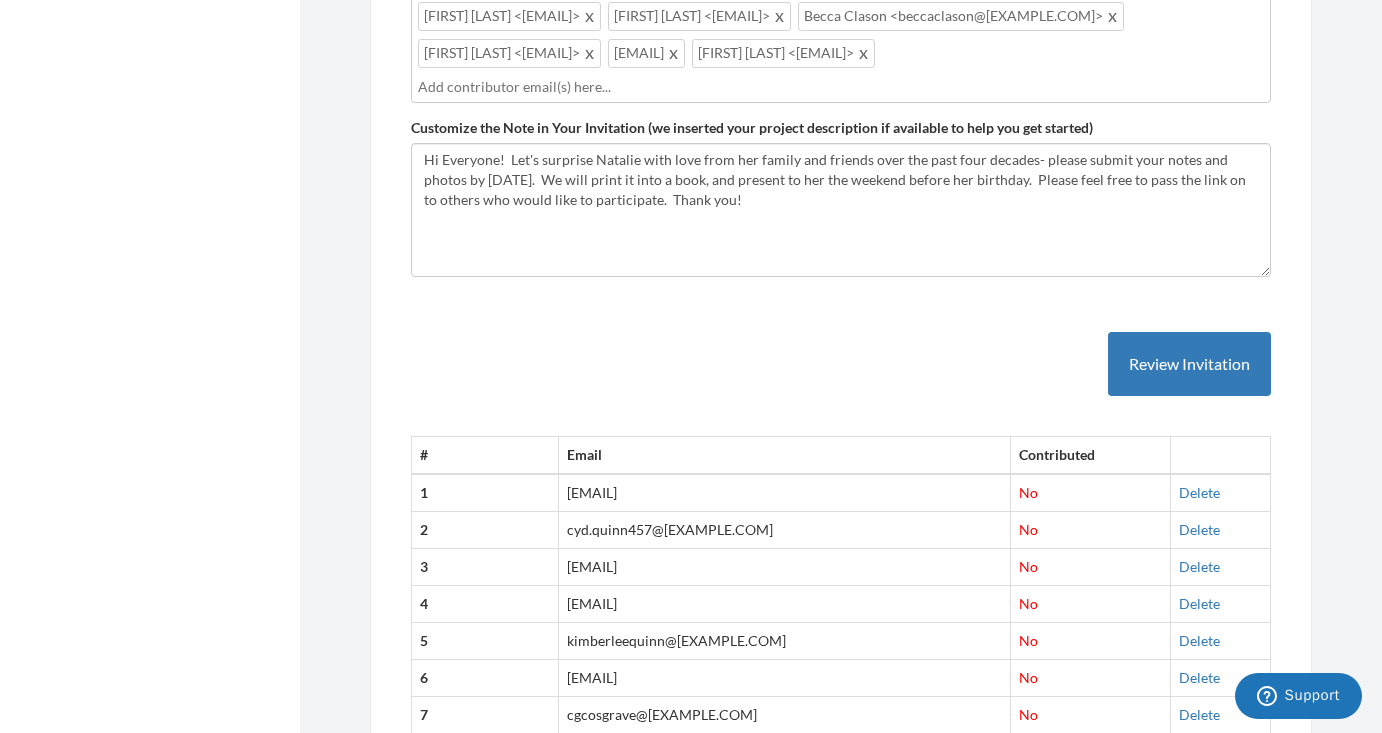 scroll, scrollTop: 1129, scrollLeft: 0, axis: vertical 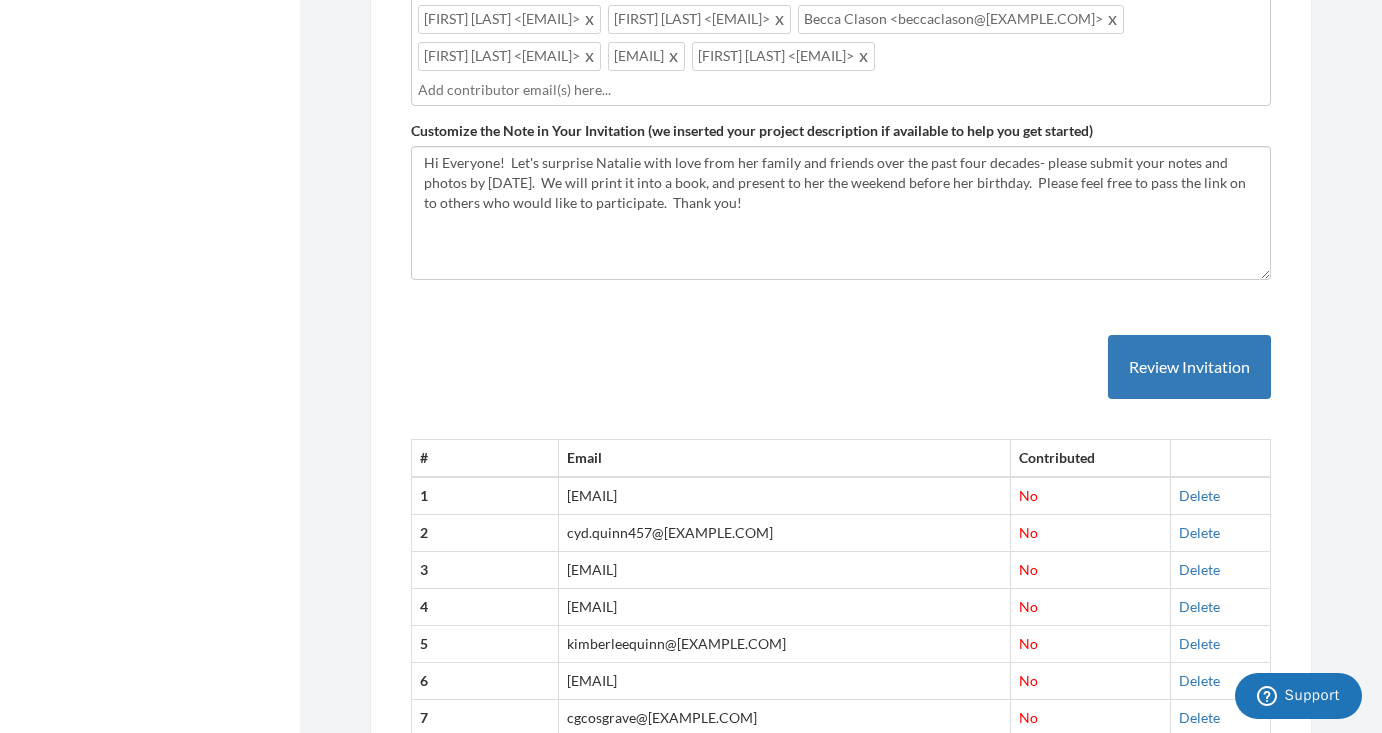 click at bounding box center (1226, -55) 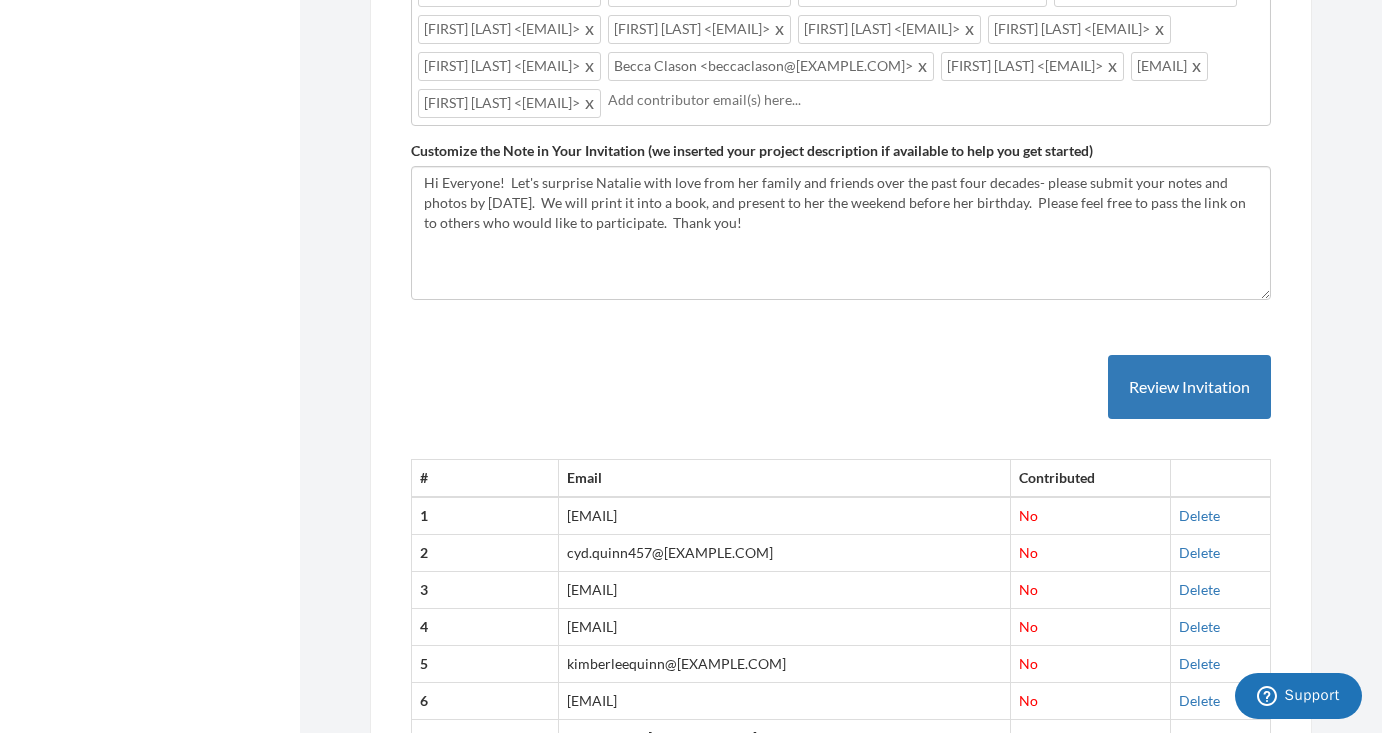 scroll, scrollTop: 1083, scrollLeft: 0, axis: vertical 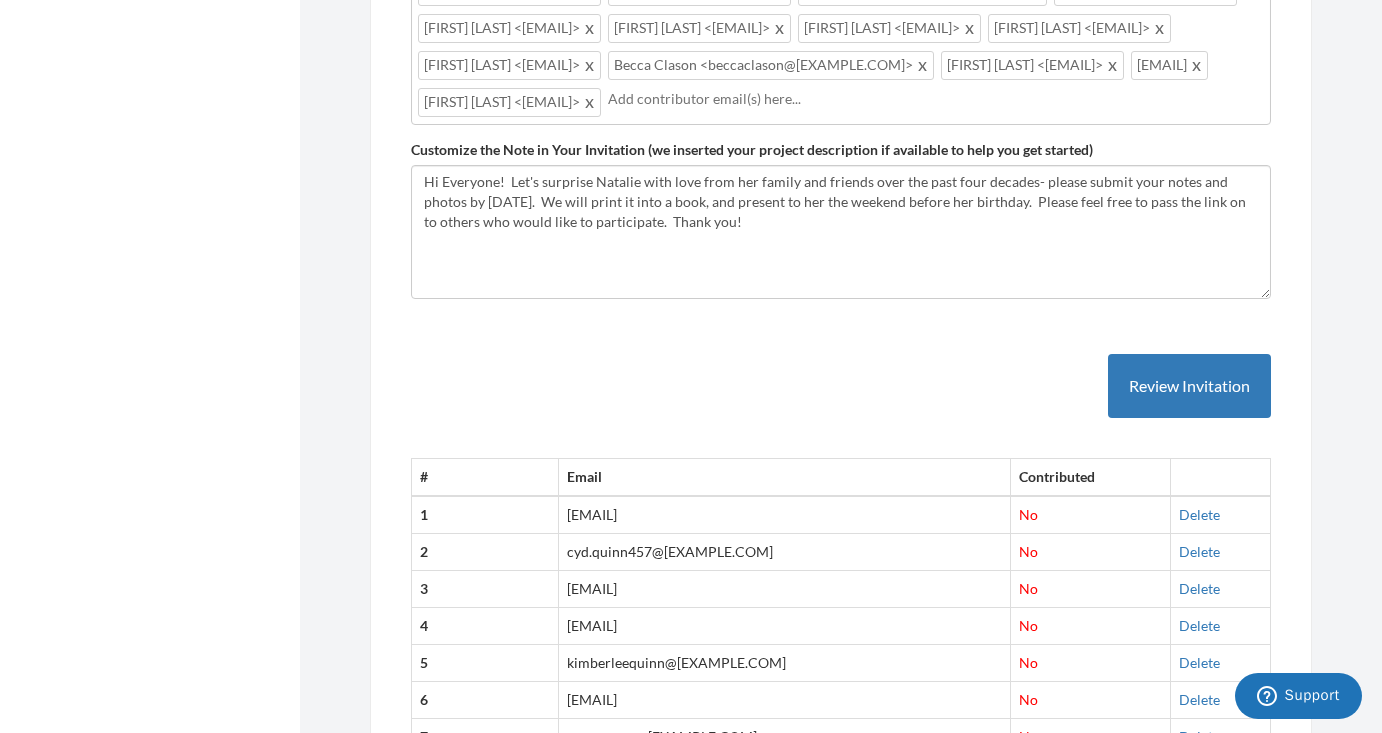 click at bounding box center (1119, -46) 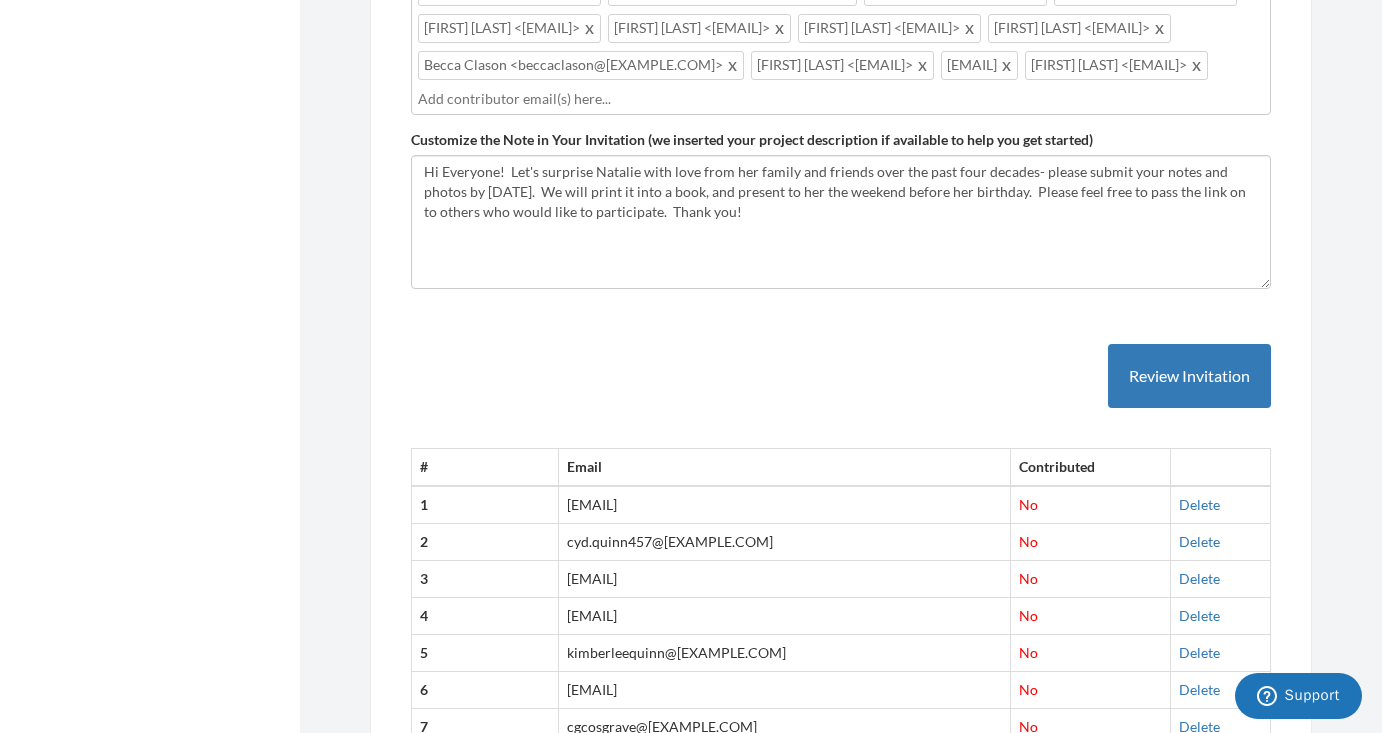 click at bounding box center (1119, -46) 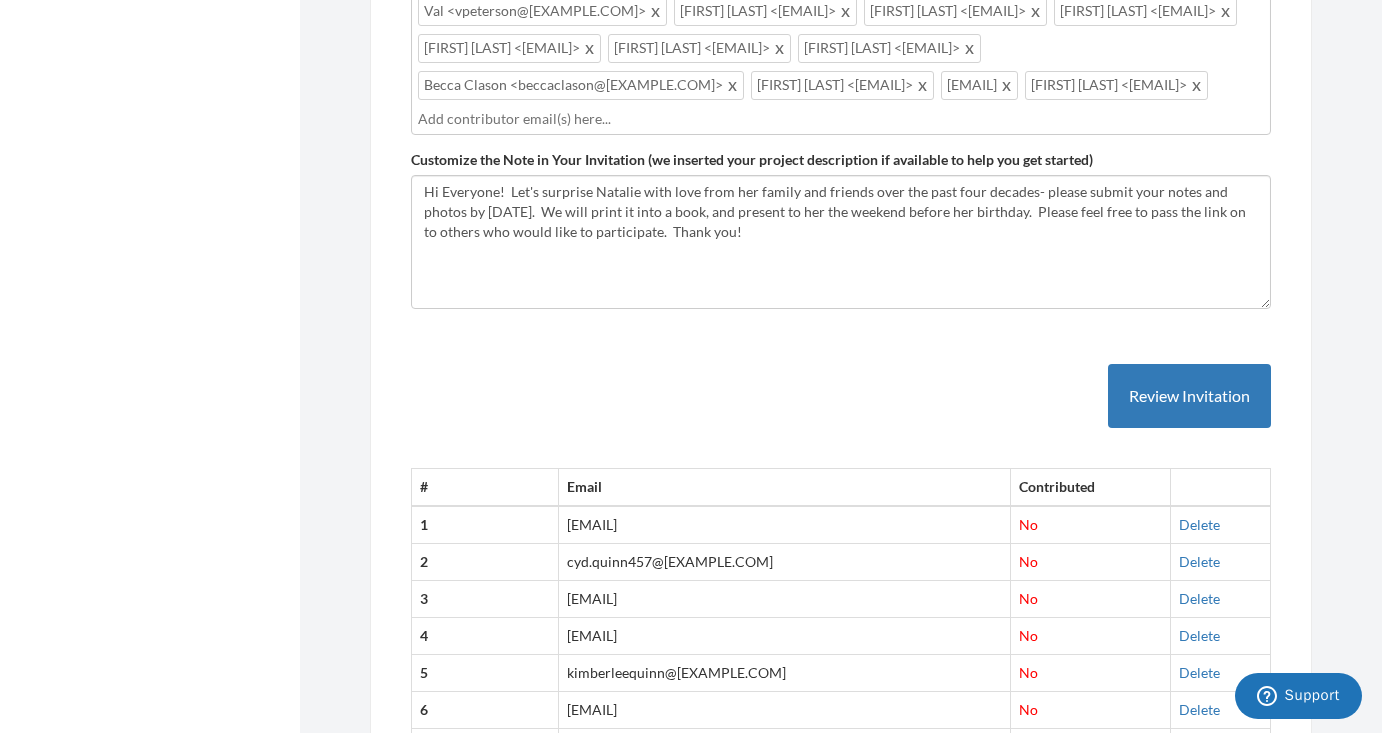 scroll, scrollTop: 1057, scrollLeft: 0, axis: vertical 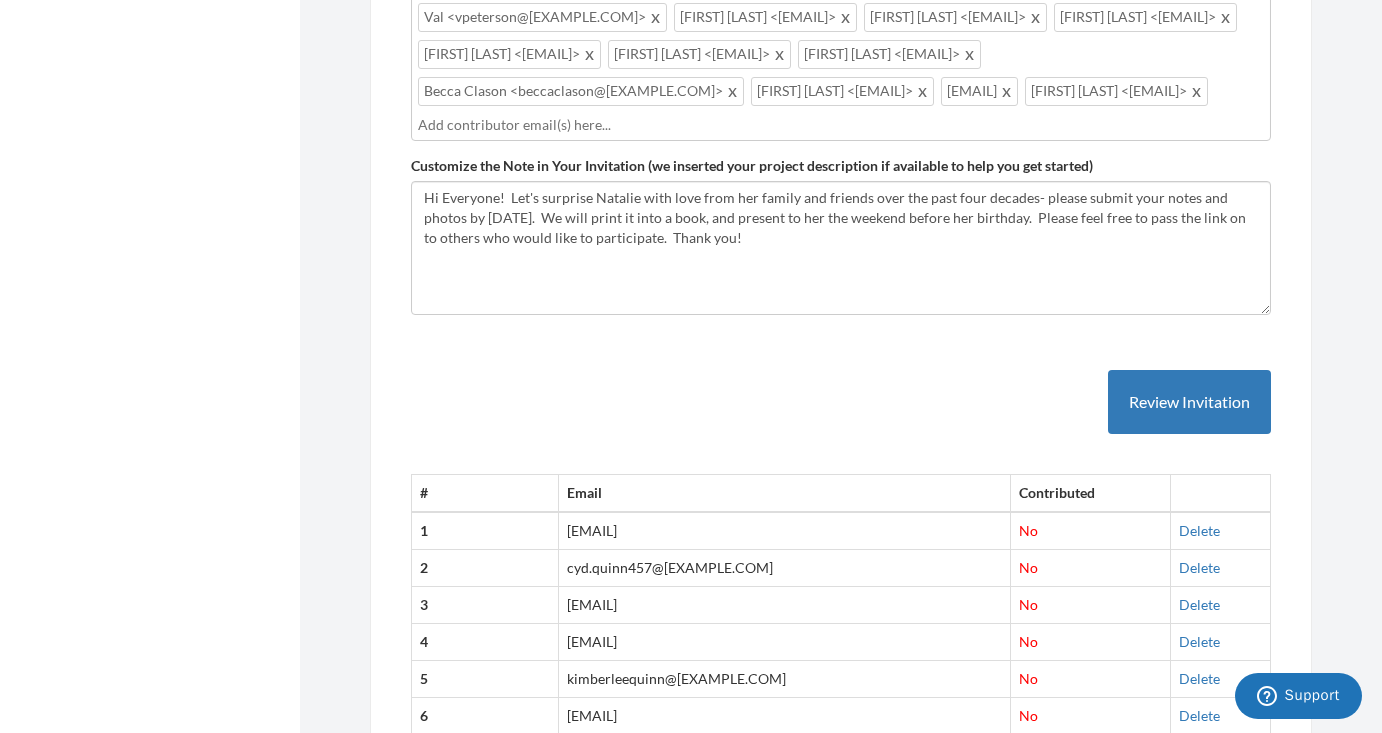 click at bounding box center [929, -20] 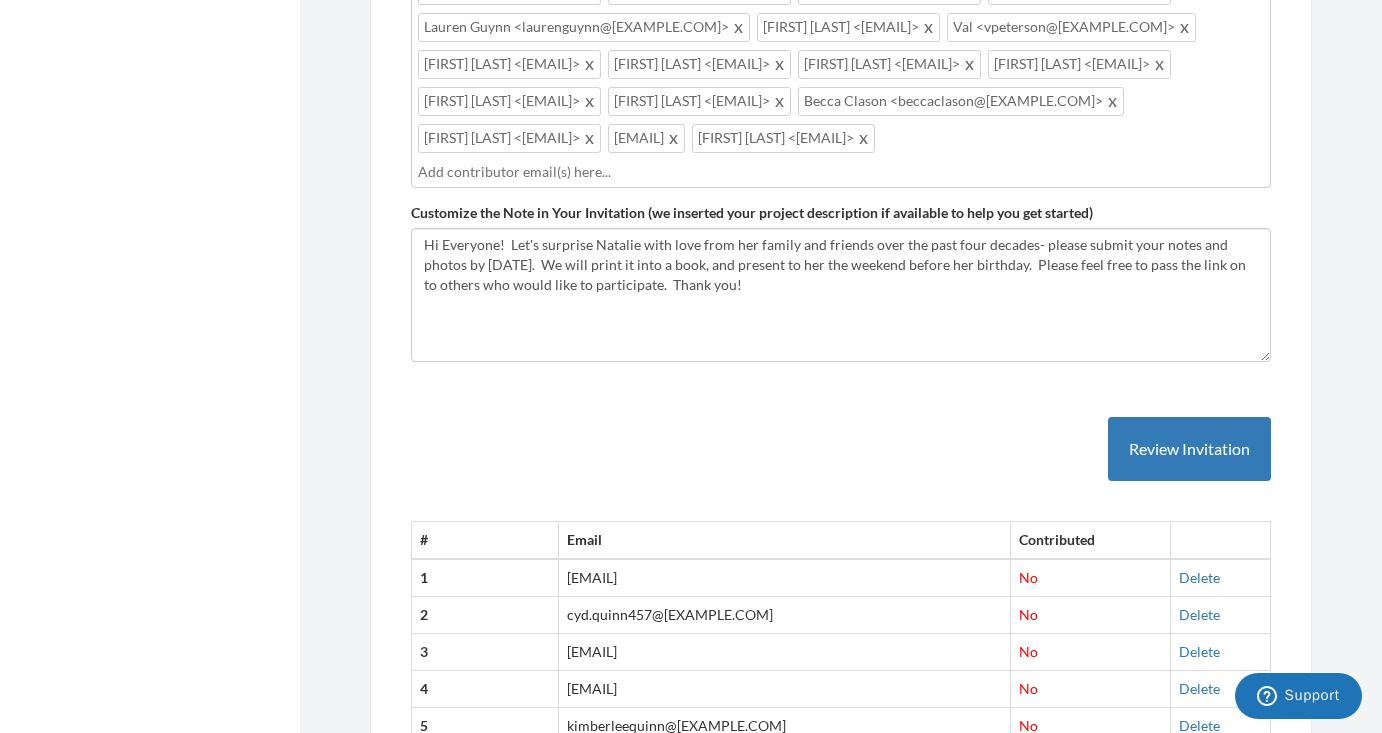 scroll, scrollTop: 1009, scrollLeft: 0, axis: vertical 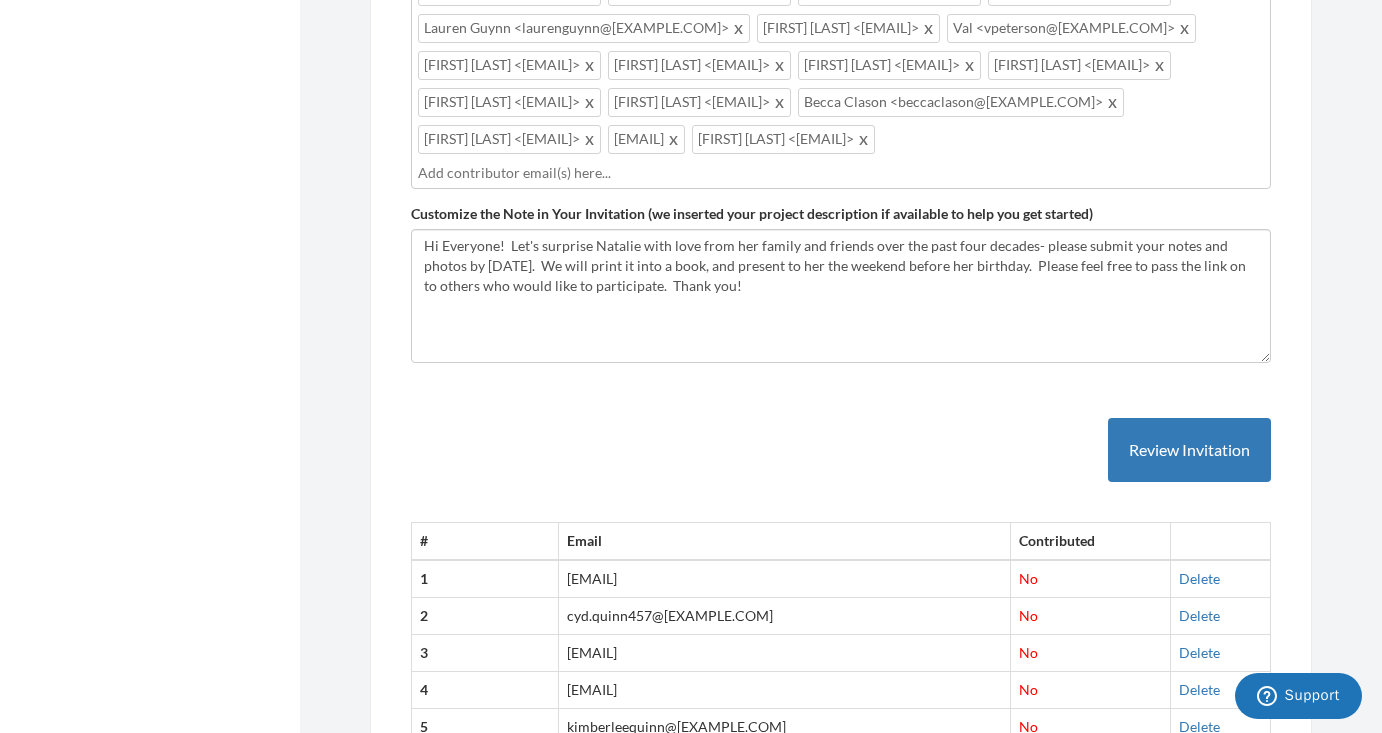 click at bounding box center [780, -46] 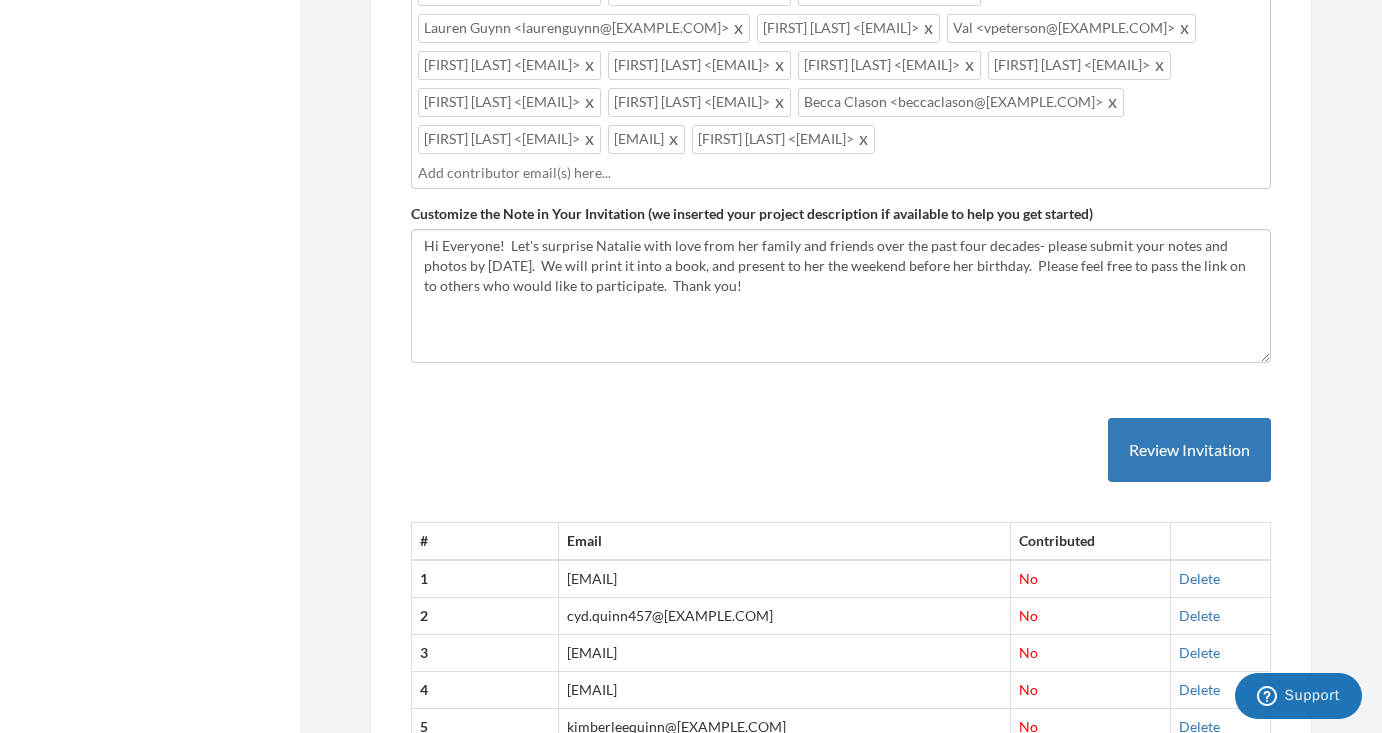 click at bounding box center [922, -46] 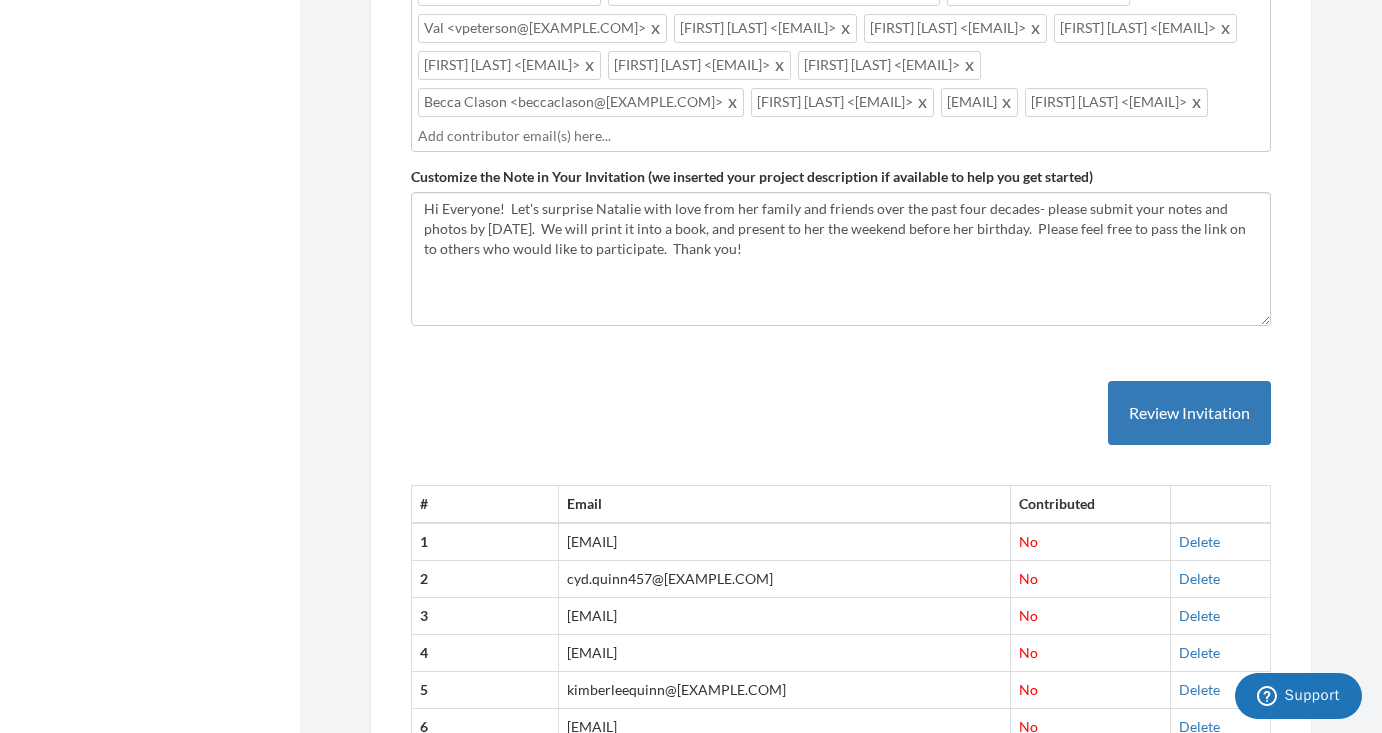 click at bounding box center (780, -46) 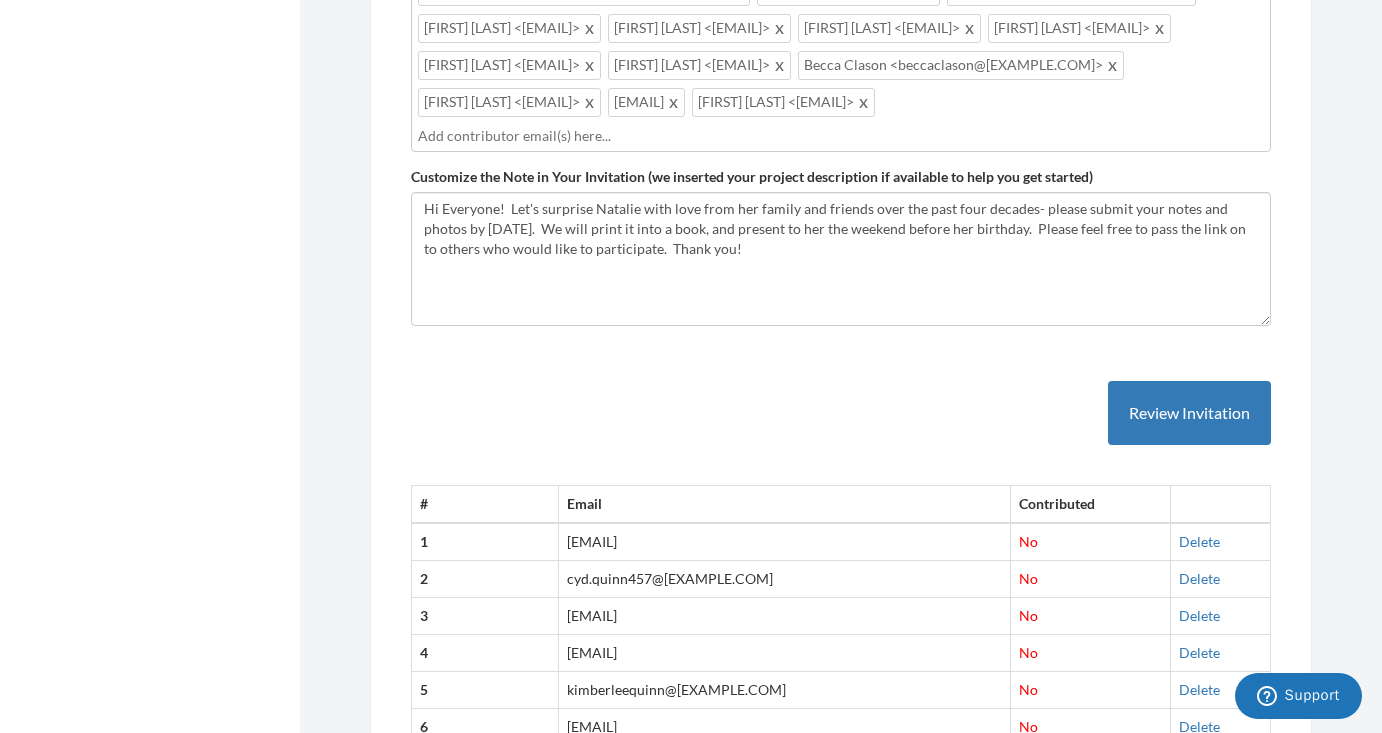 click at bounding box center (970, -46) 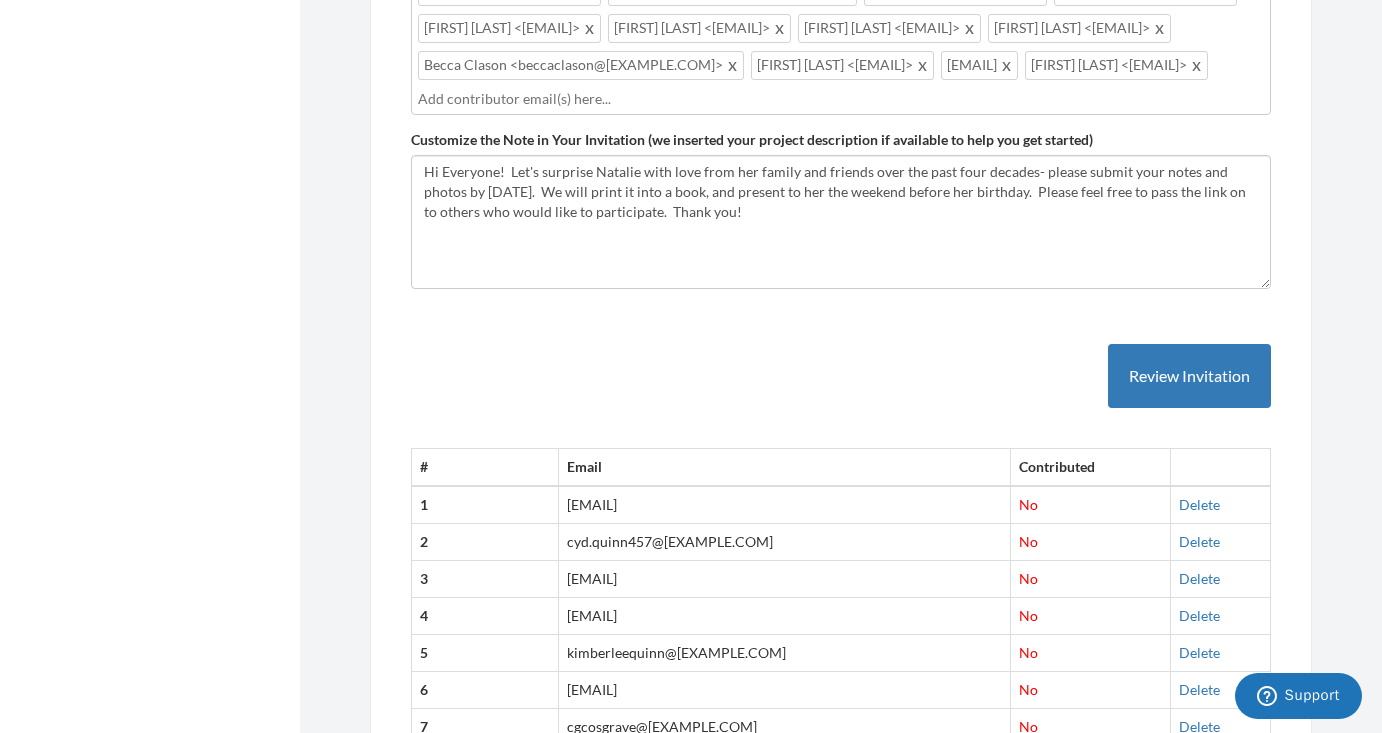 click at bounding box center (1119, -46) 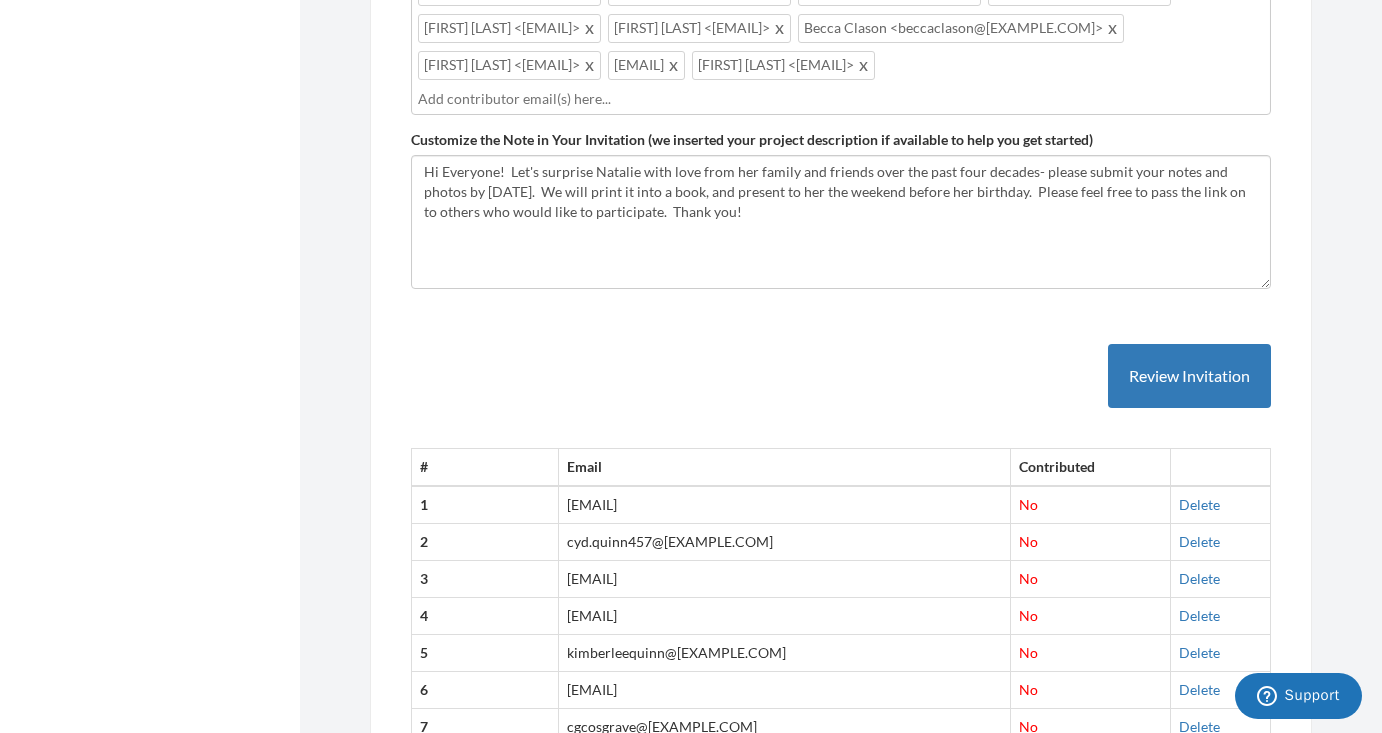 scroll, scrollTop: 1008, scrollLeft: 0, axis: vertical 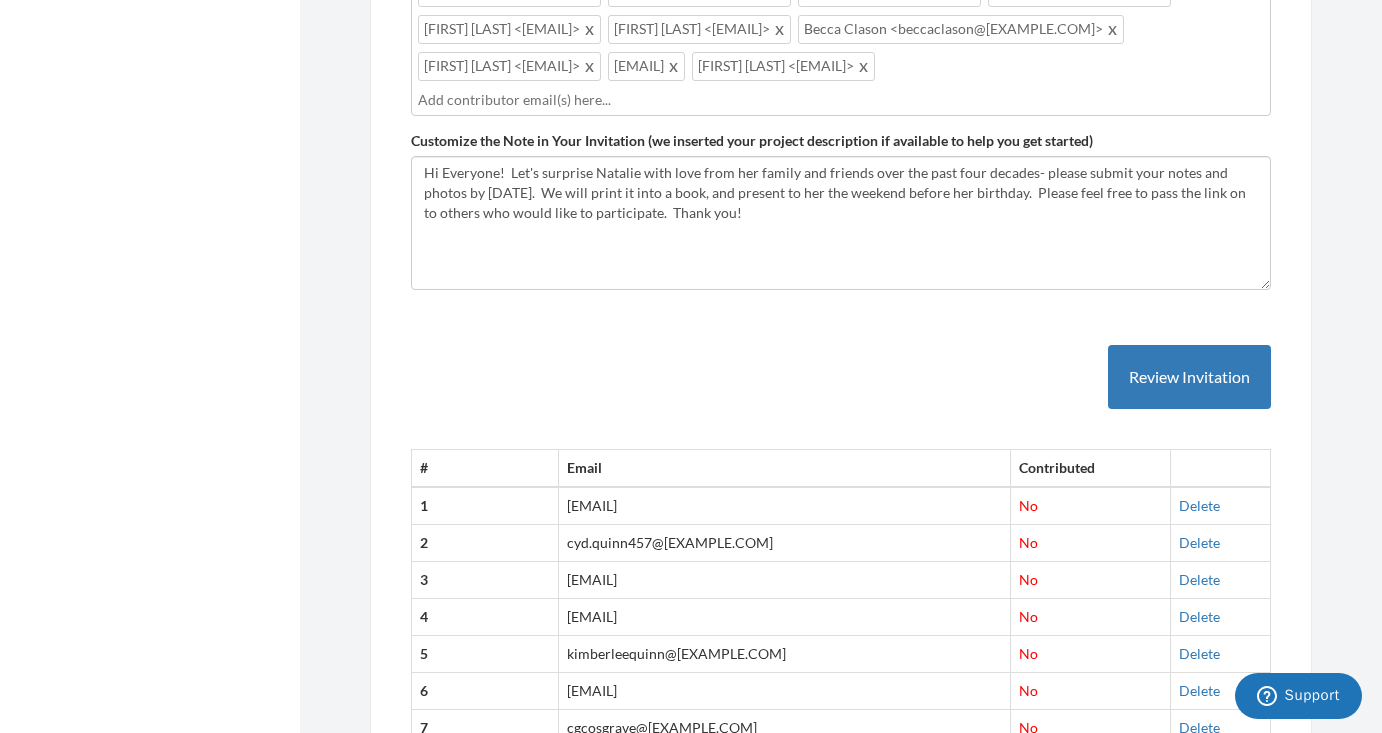 click at bounding box center [780, -45] 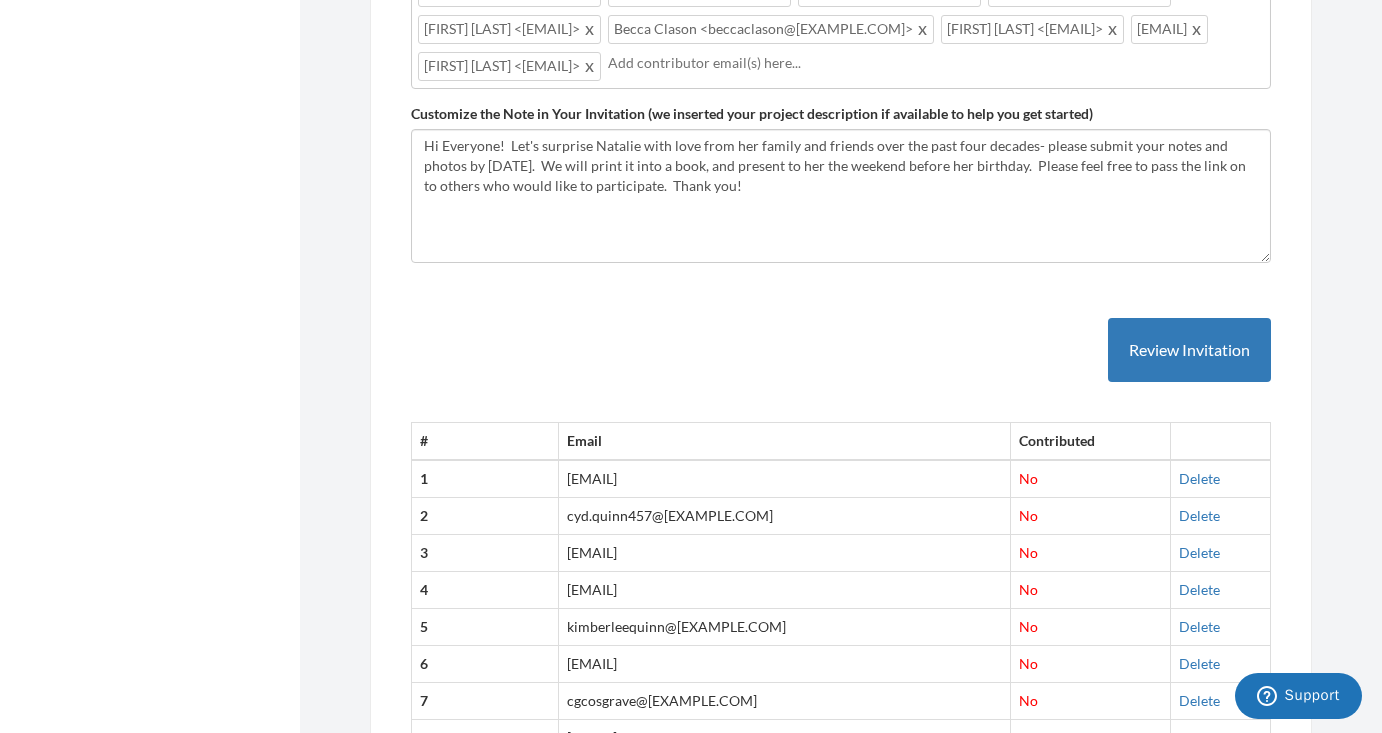 scroll, scrollTop: 1005, scrollLeft: 0, axis: vertical 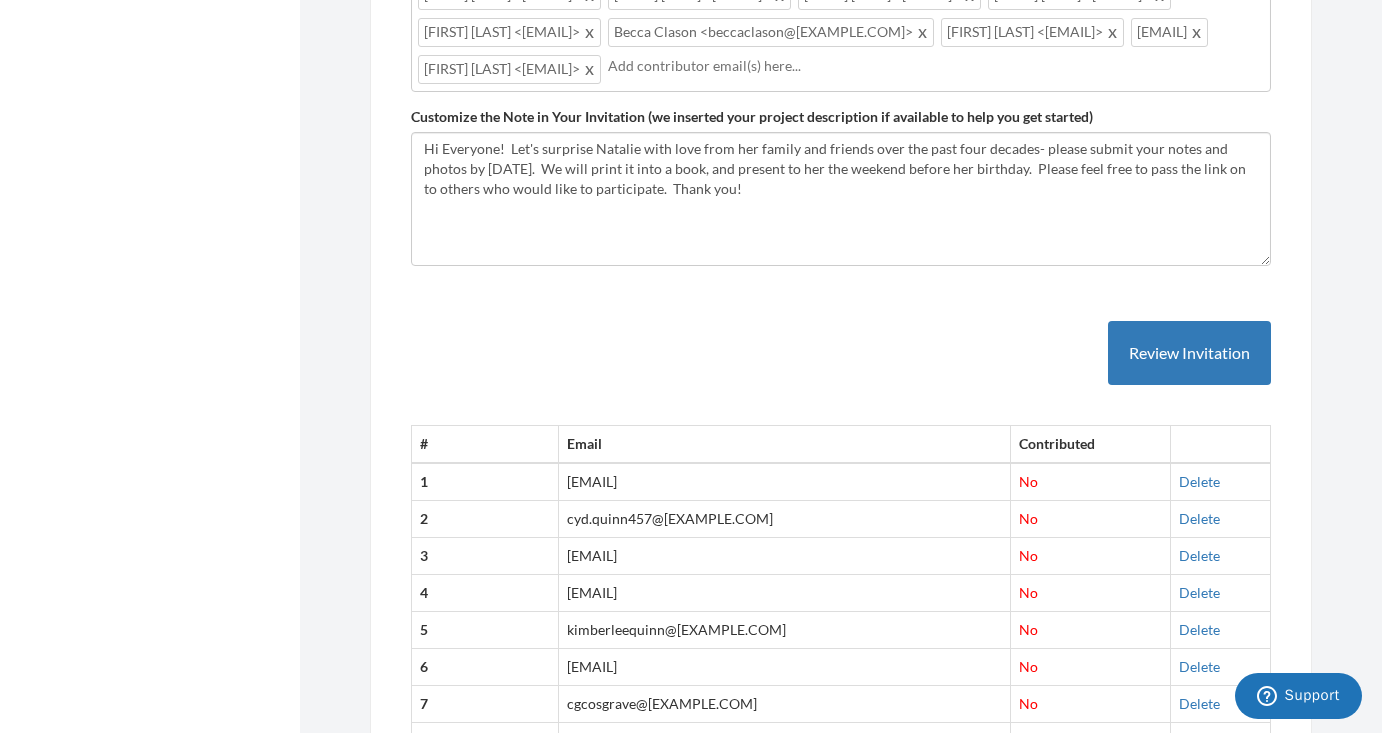 click at bounding box center [970, -79] 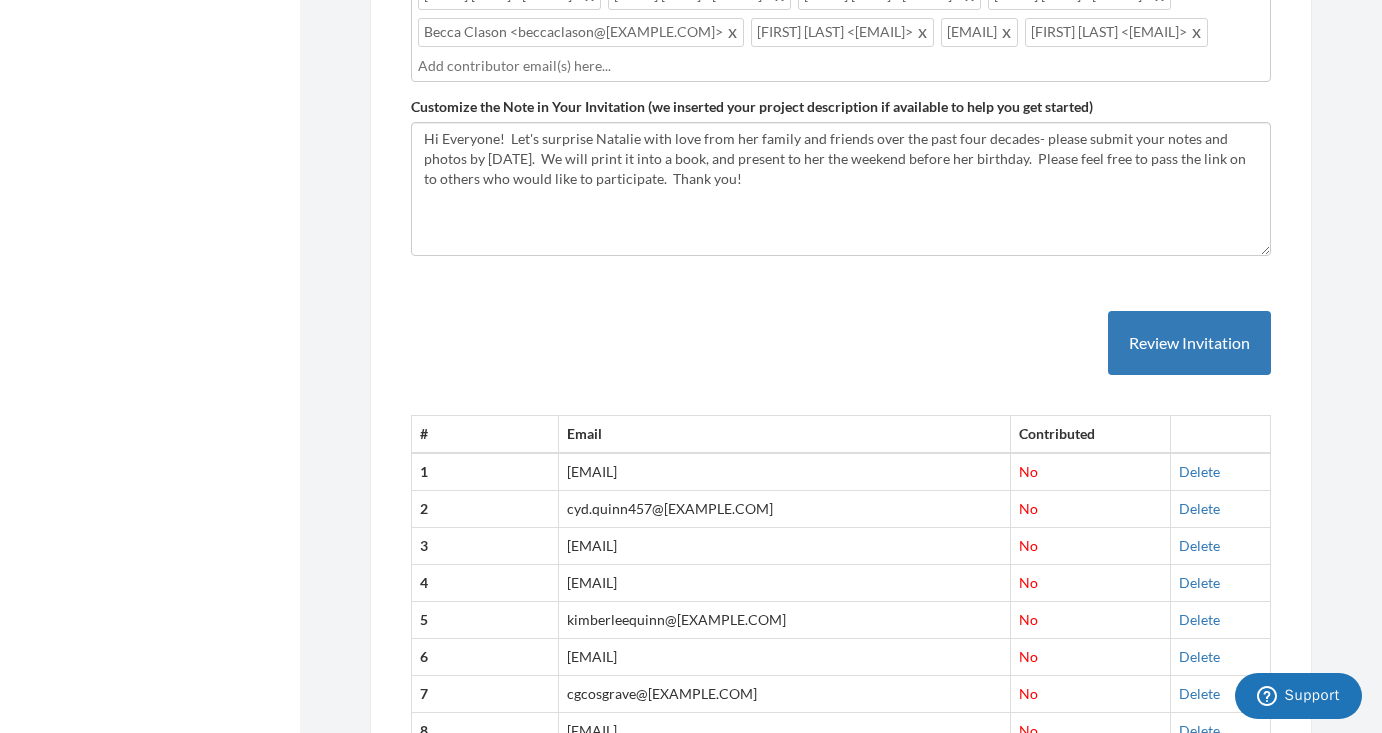 click at bounding box center (590, -79) 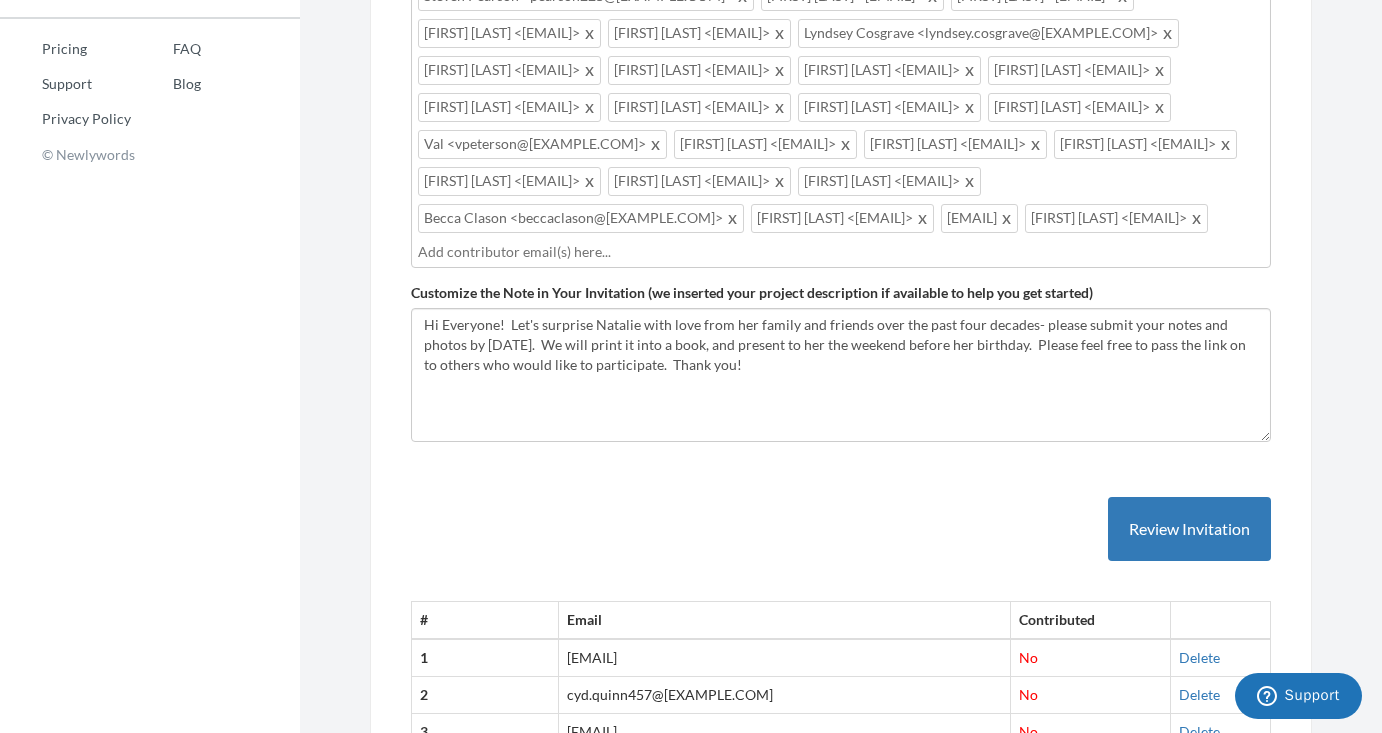 scroll, scrollTop: 810, scrollLeft: 0, axis: vertical 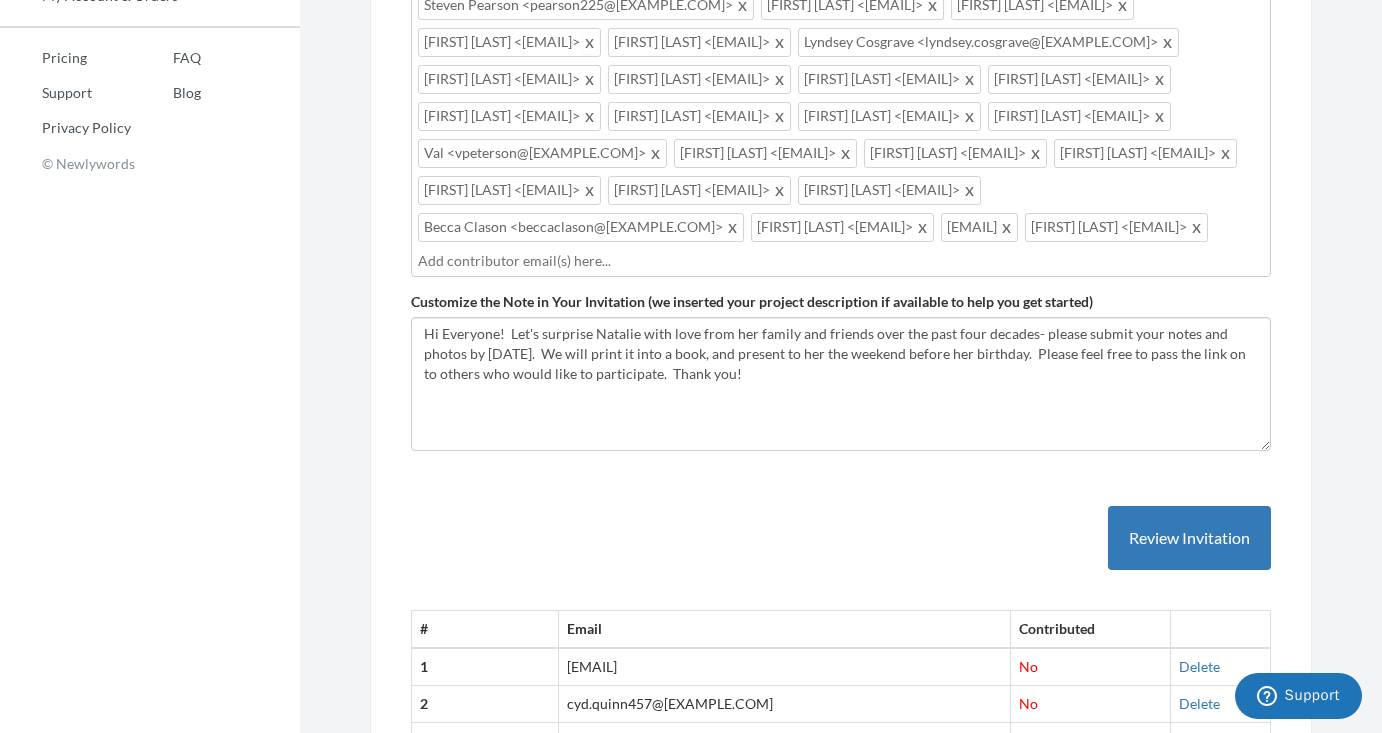 click at bounding box center [590, 42] 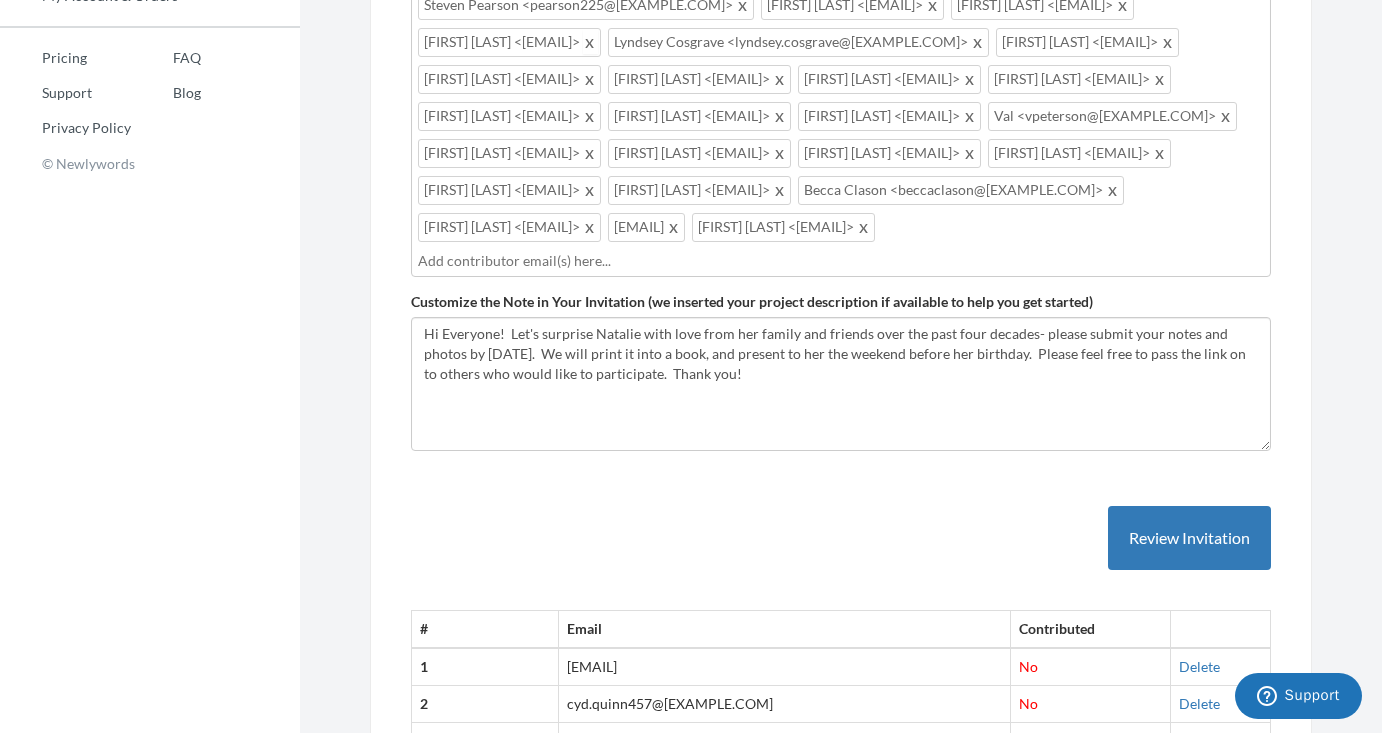 click at bounding box center (590, 42) 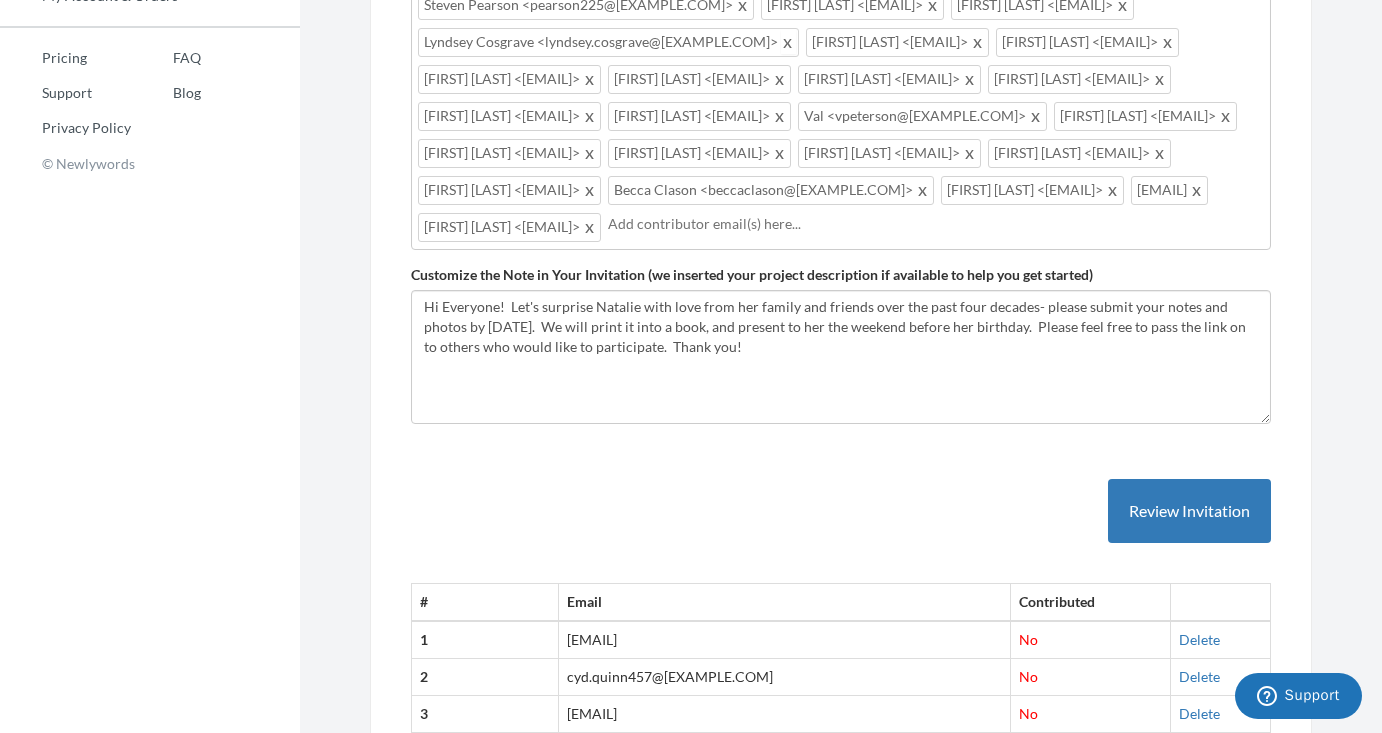 click at bounding box center (788, 42) 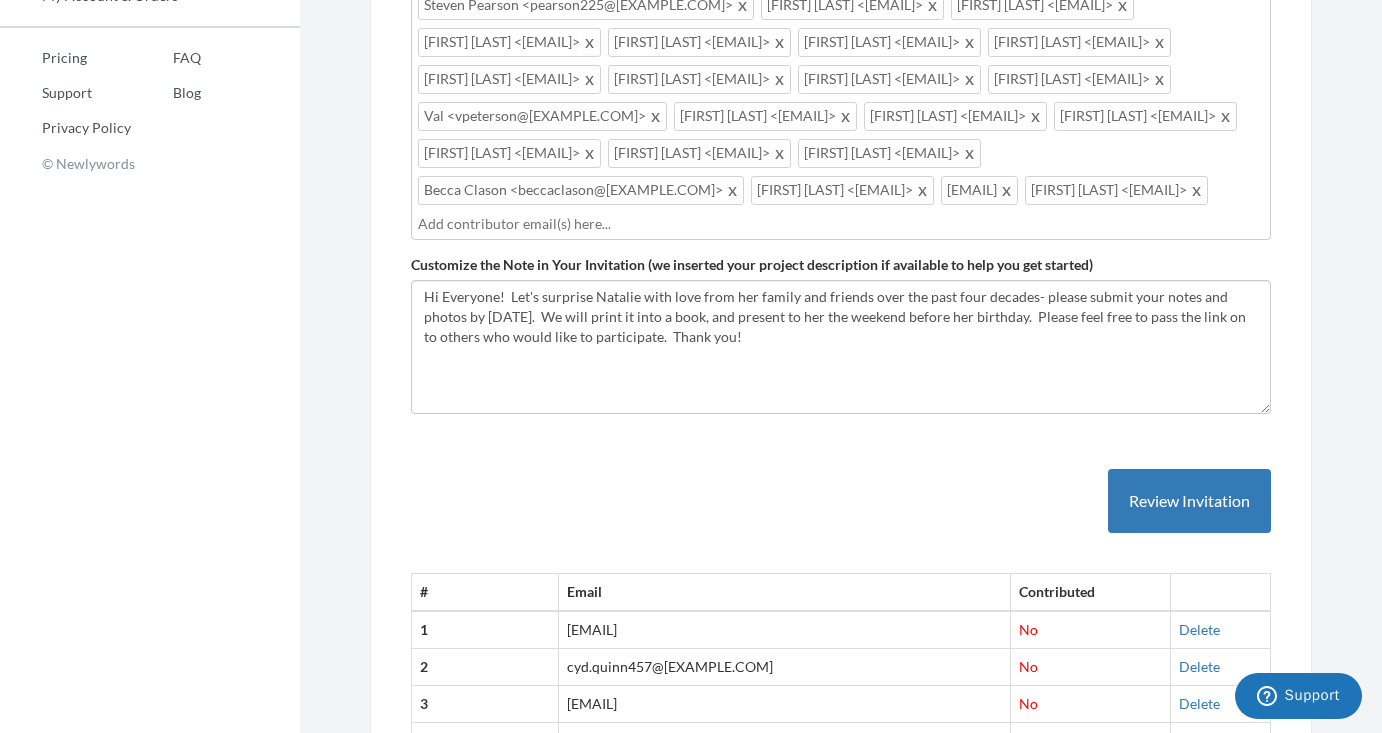 click at bounding box center [590, 42] 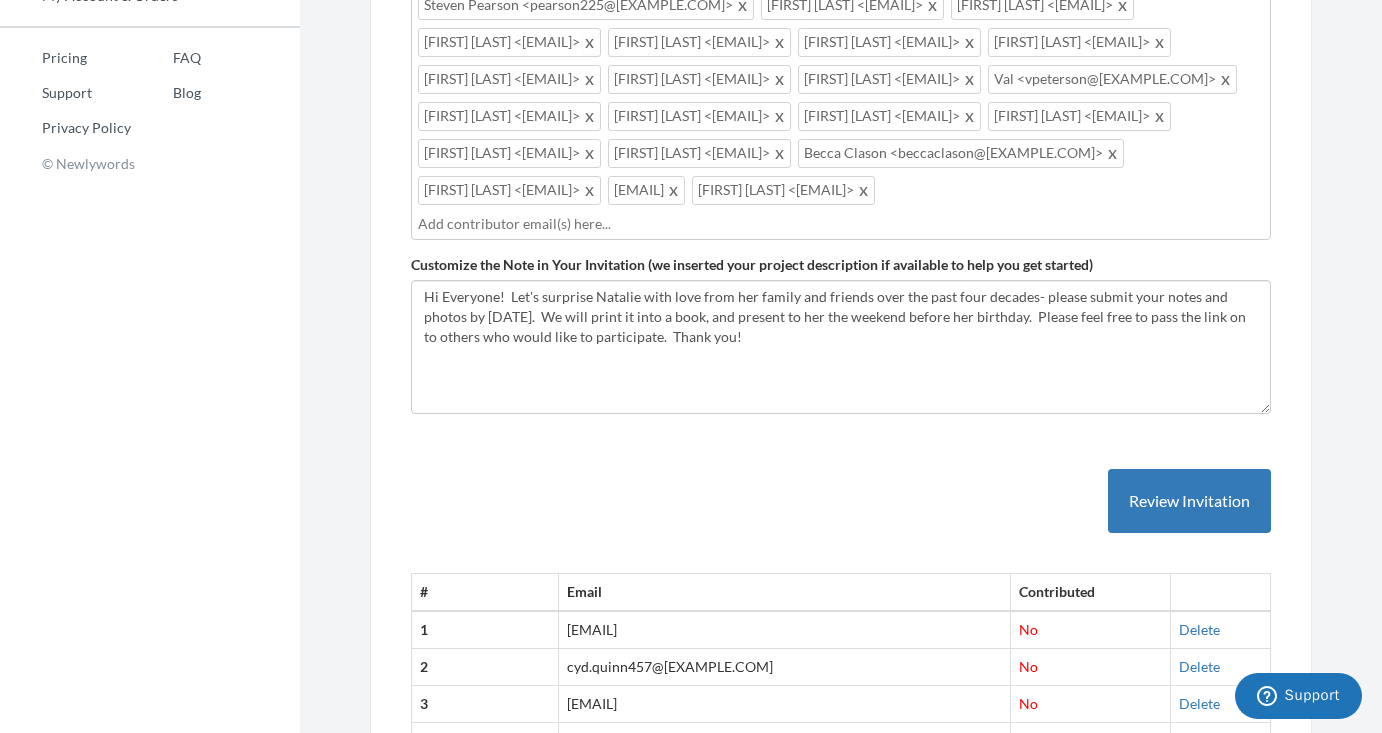 click at bounding box center [590, 42] 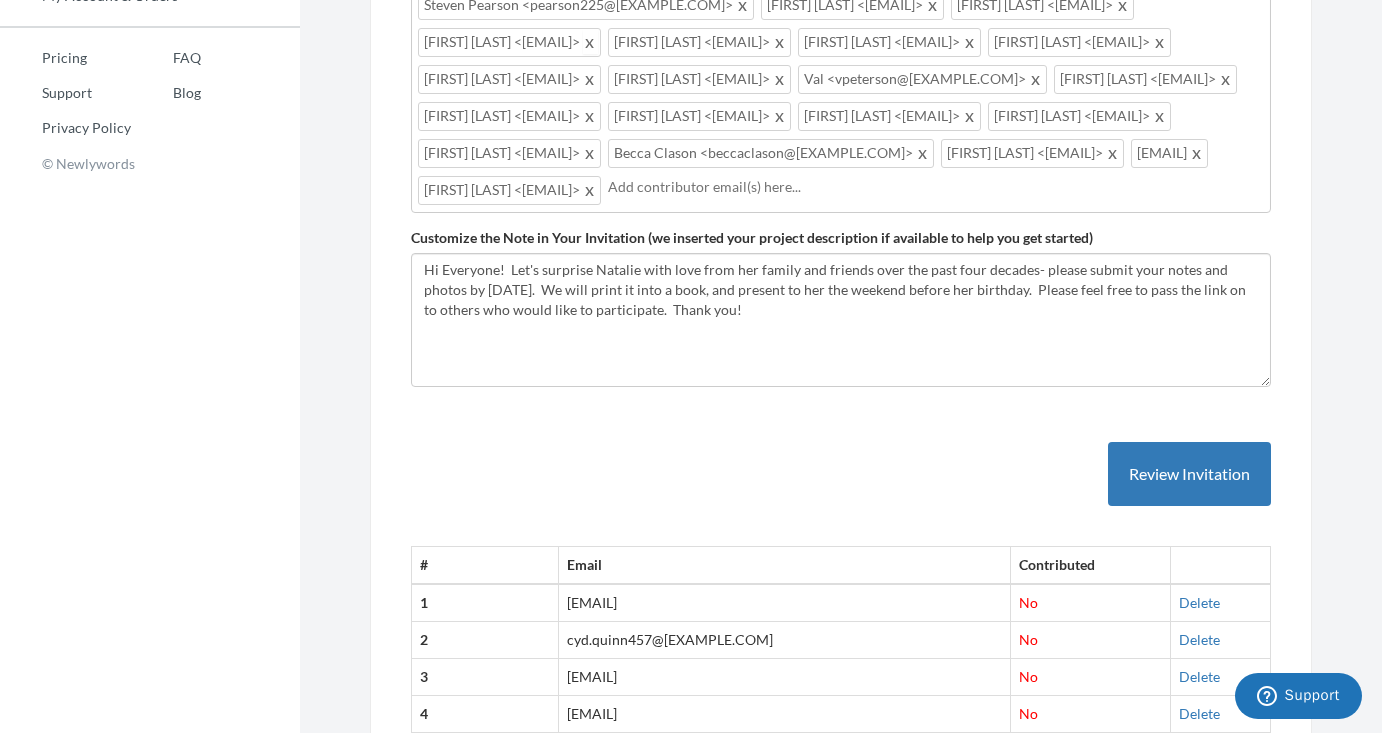 click at bounding box center (590, 42) 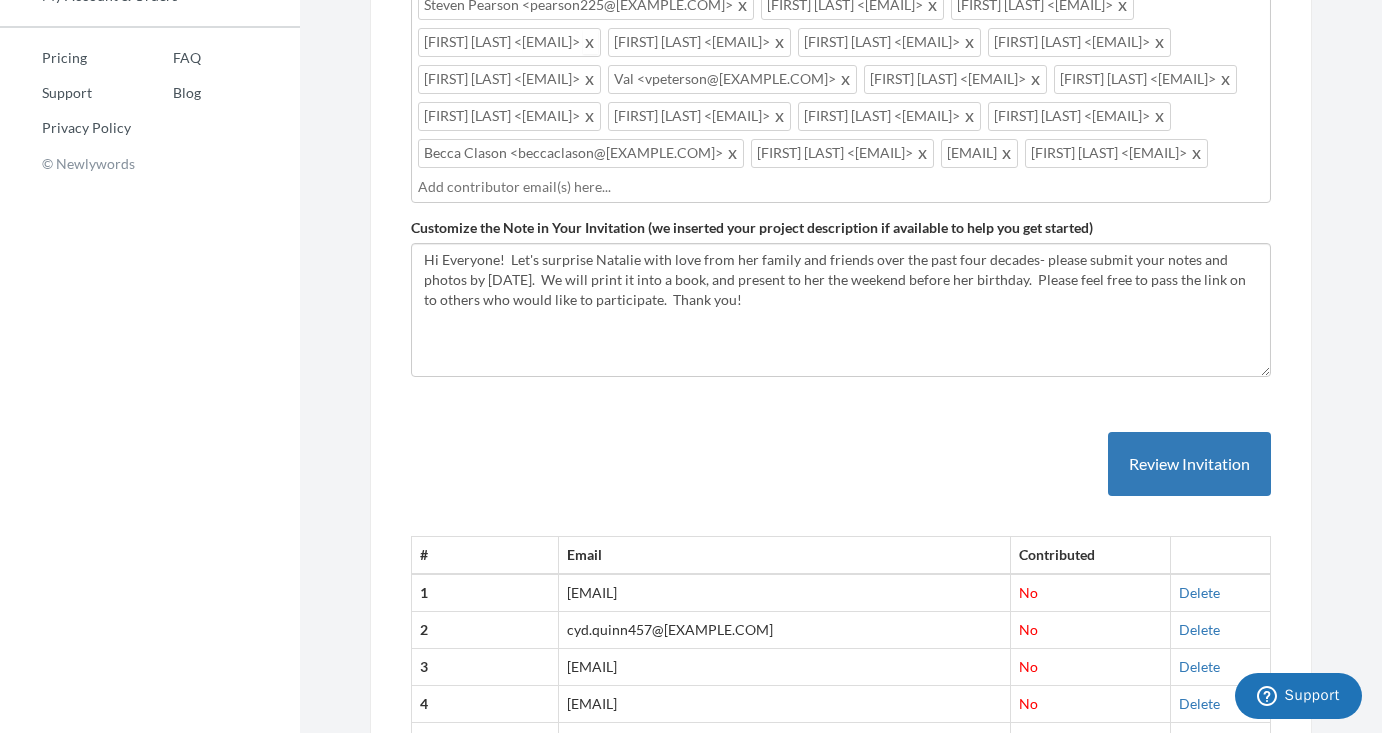 click at bounding box center (590, 42) 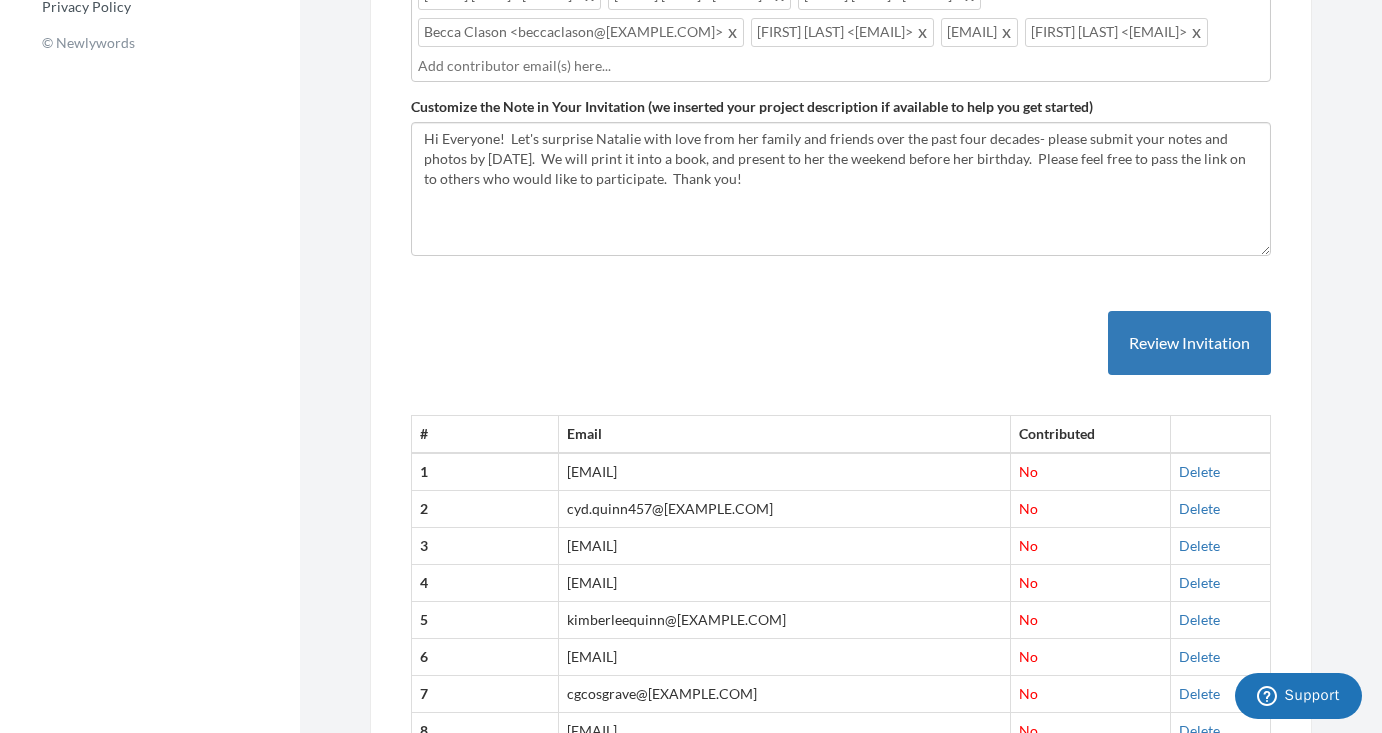 scroll, scrollTop: 933, scrollLeft: 0, axis: vertical 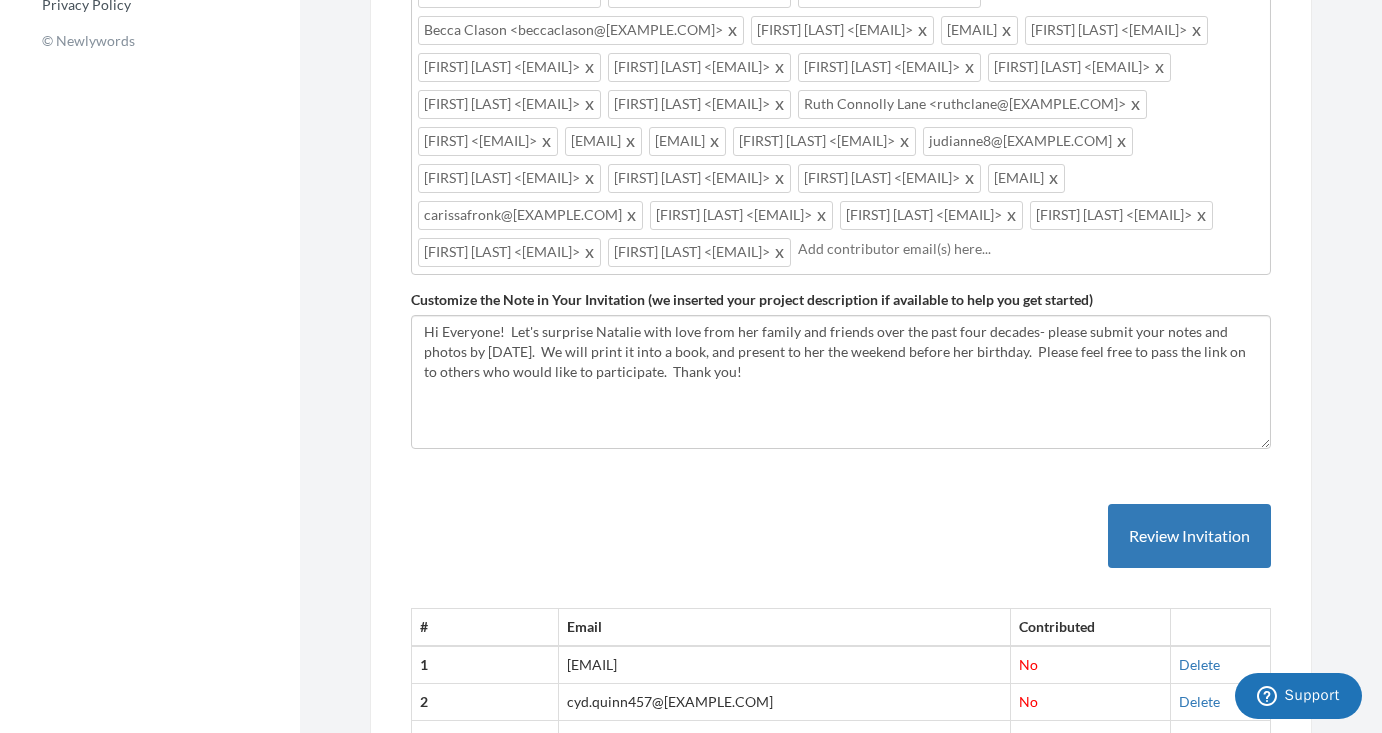 click at bounding box center [1031, 249] 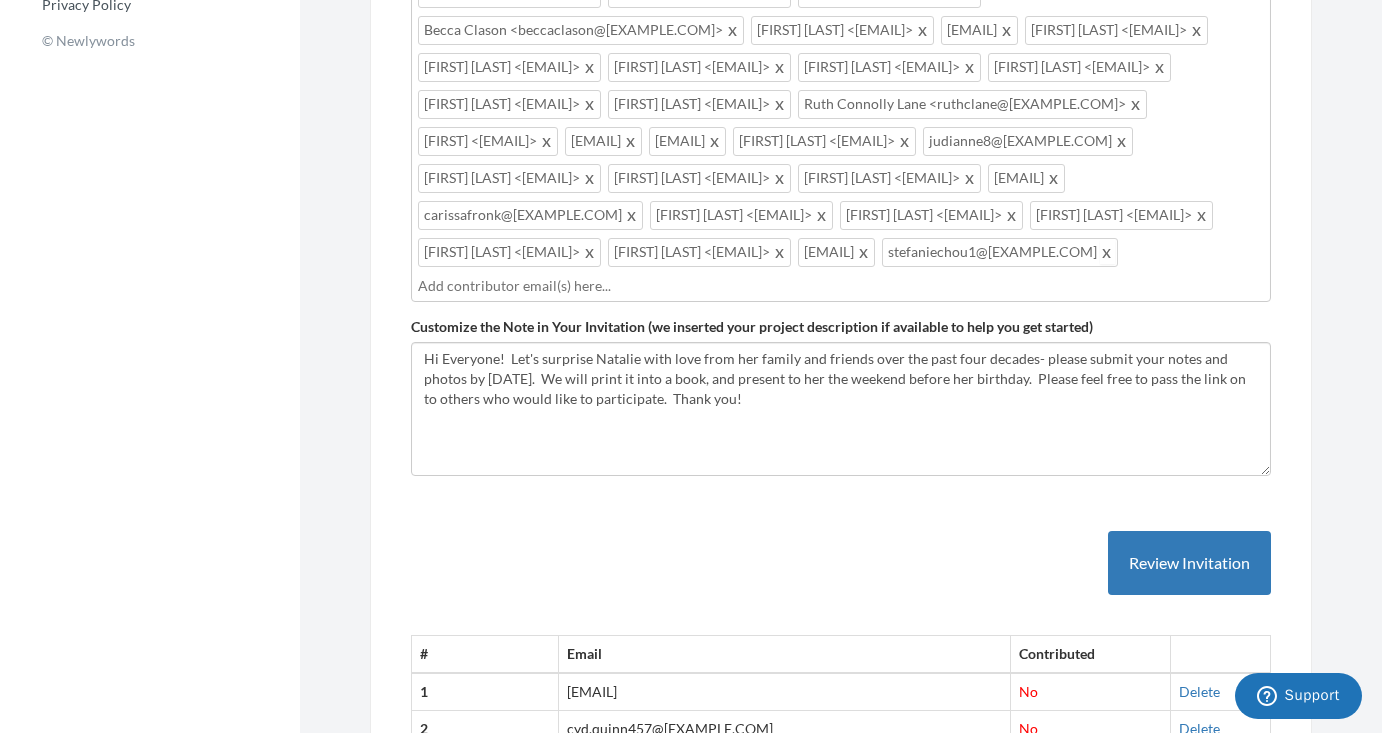 click at bounding box center (1107, 252) 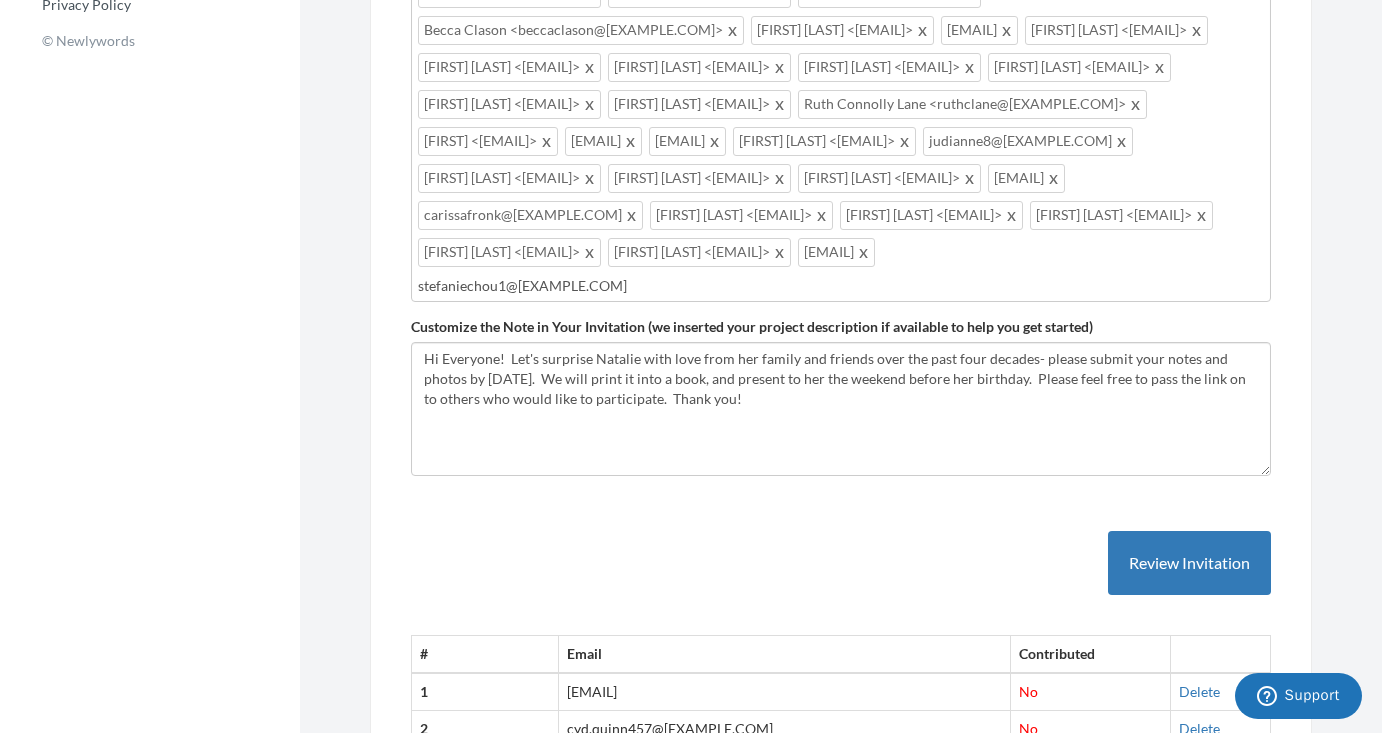 type on "stefaniechou1@[EXAMPLE.COM]" 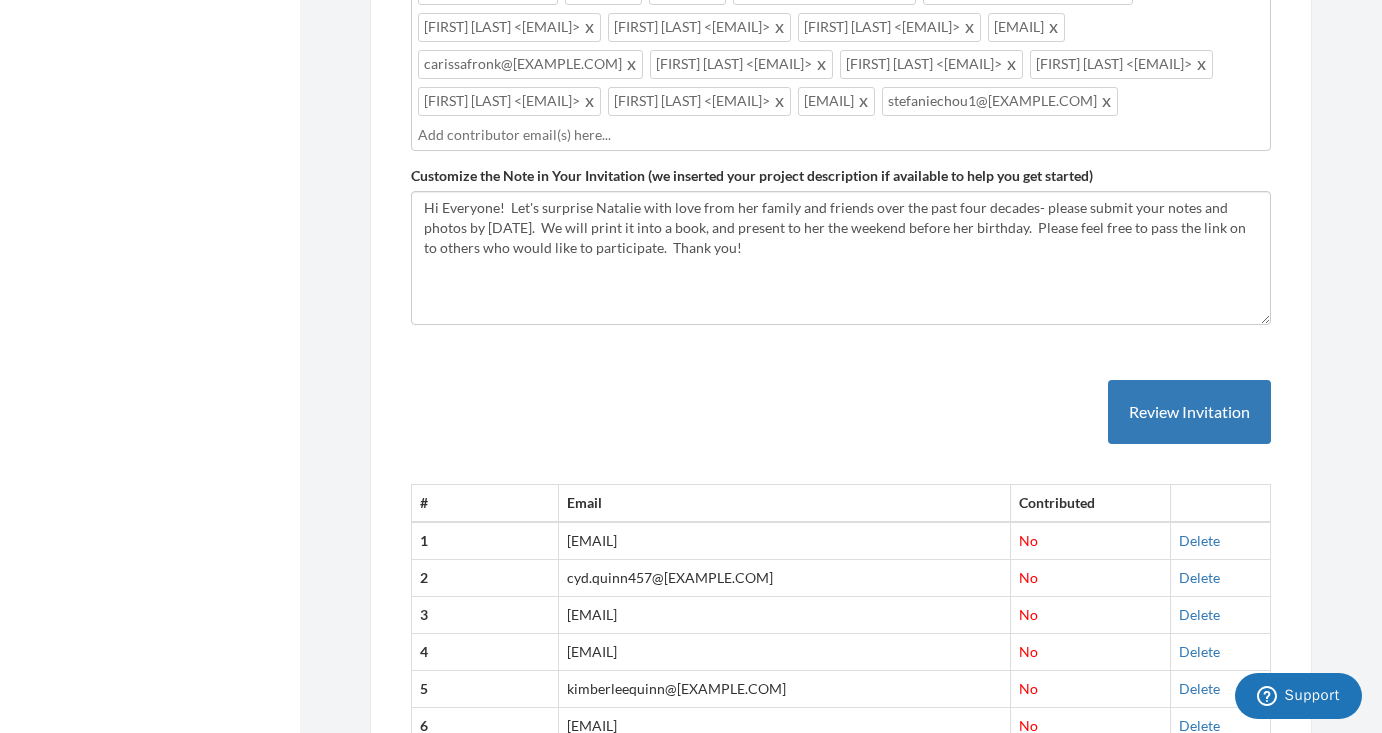 scroll, scrollTop: 1085, scrollLeft: 0, axis: vertical 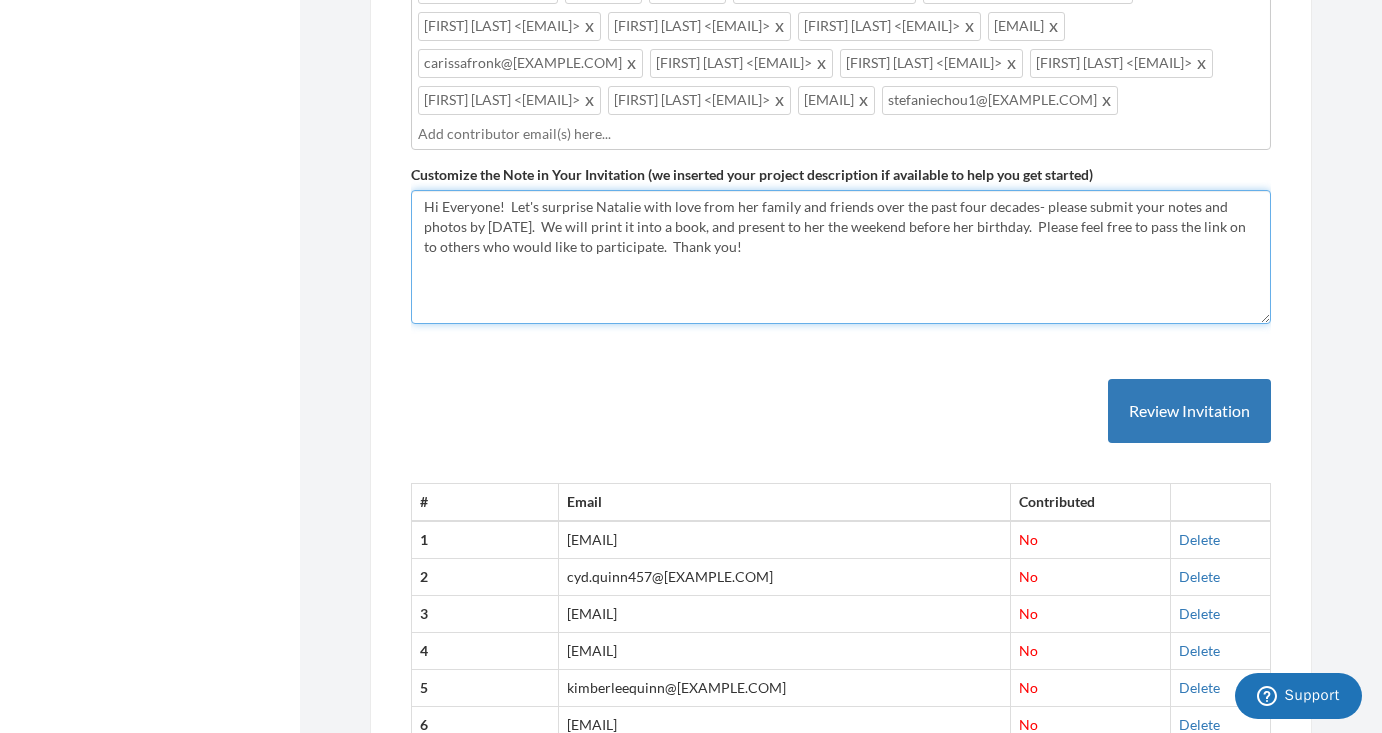 click on "Hi Everyone!  Let's surprise Natalie with love from her nearest and dearest over the past four decades- please submit your notes and photos by [DATE].  We will print it into a book, and present to her the weekend before her birthday.  Thank you!" at bounding box center (841, 257) 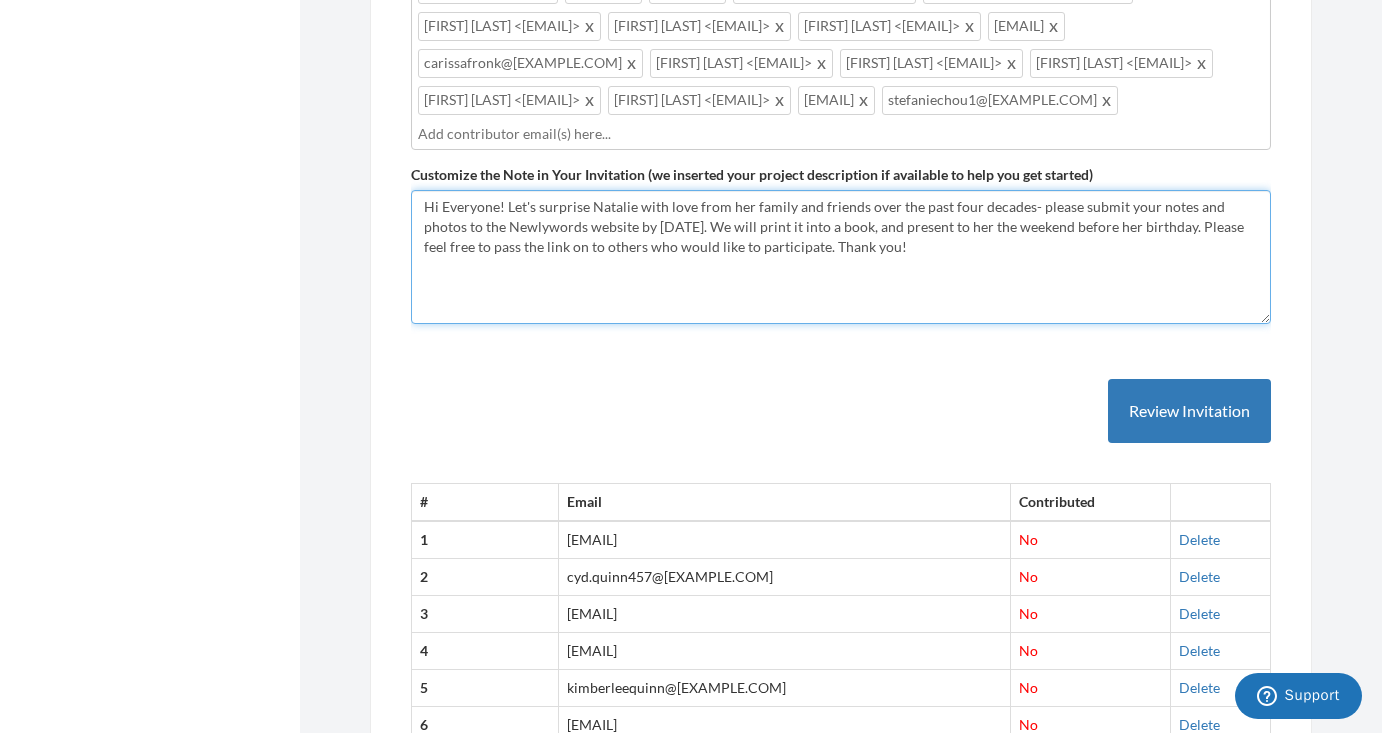 type on "Hi Everyone! Let's surprise Natalie with love from her family and friends over the past four decades- please submit your notes and photos to the Newlywords website by [DATE]. We will print it into a book, and present to her the weekend before her birthday. Please feel free to pass the link on to others who would like to participate. Thank you!" 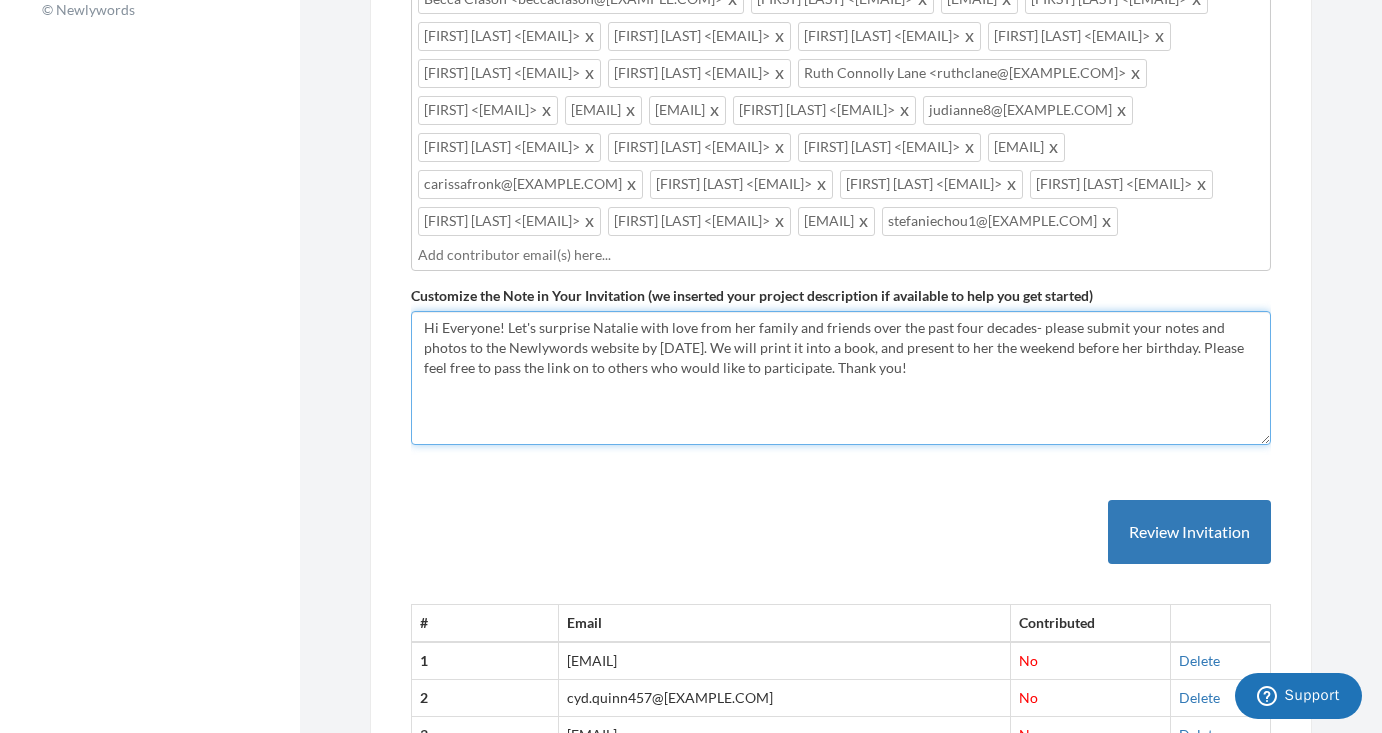 scroll, scrollTop: 962, scrollLeft: 0, axis: vertical 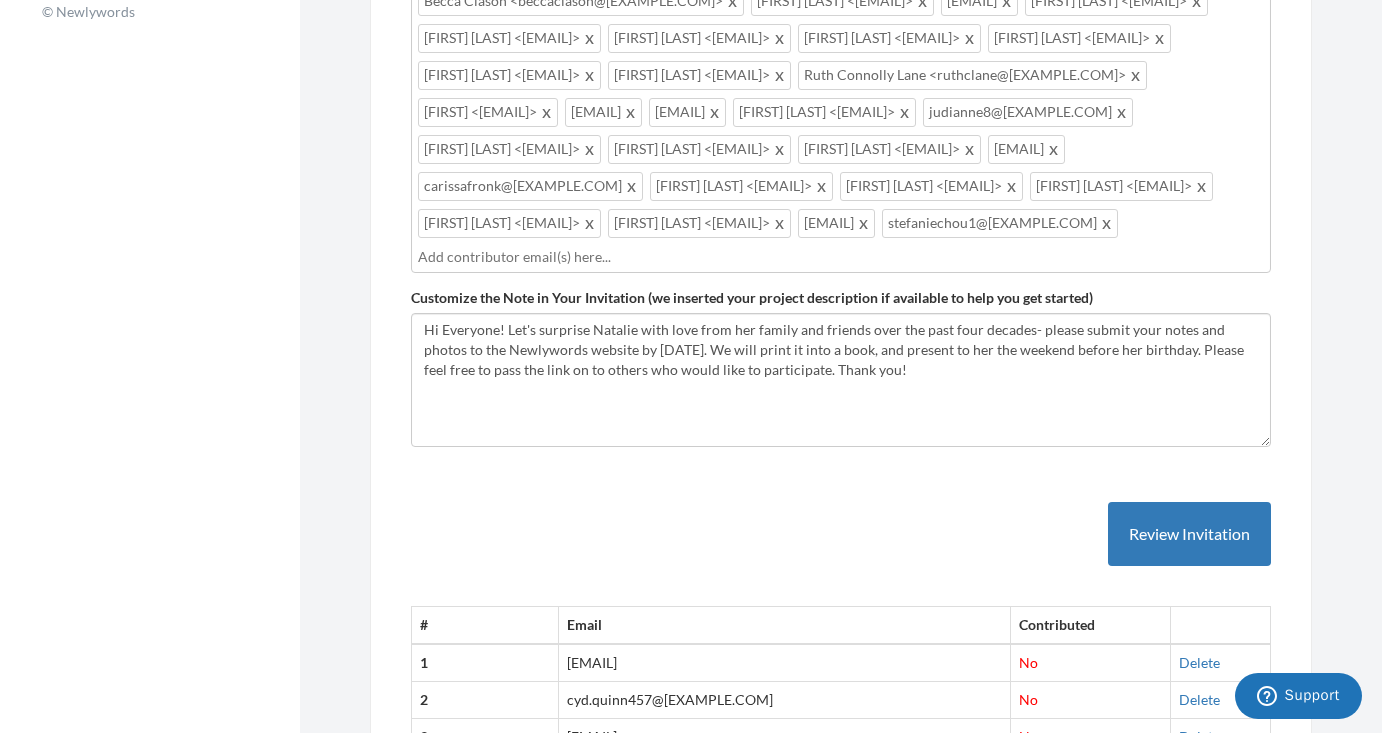 click at bounding box center [841, 257] 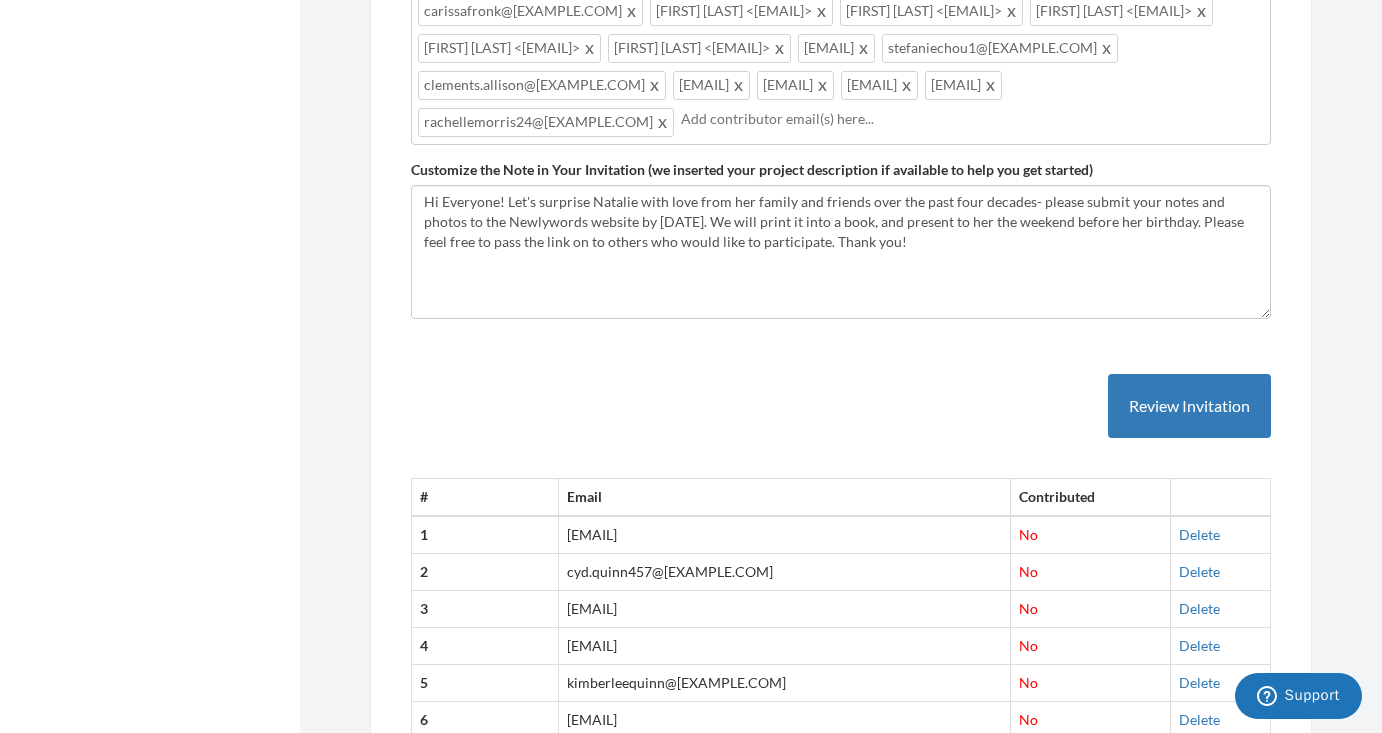 scroll, scrollTop: 1139, scrollLeft: 0, axis: vertical 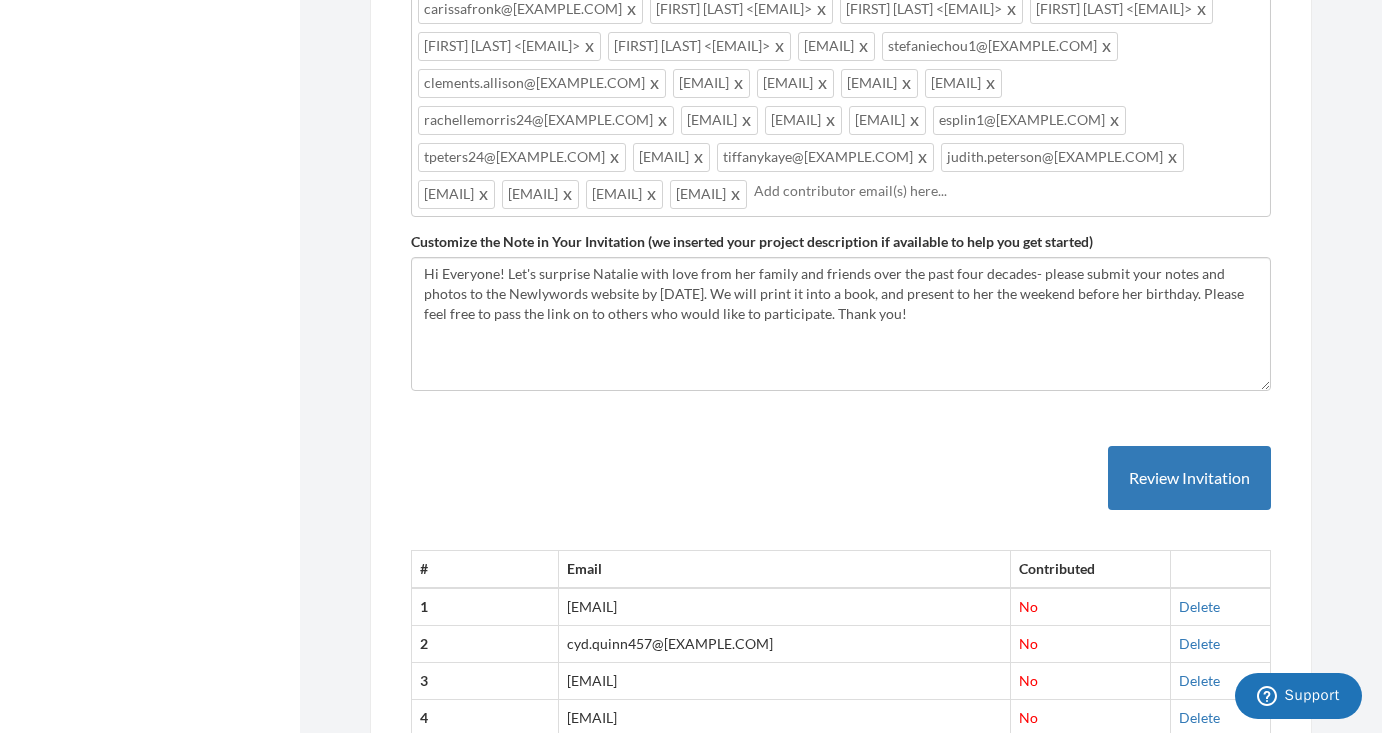 click on "[EMAIL]" at bounding box center [708, 194] 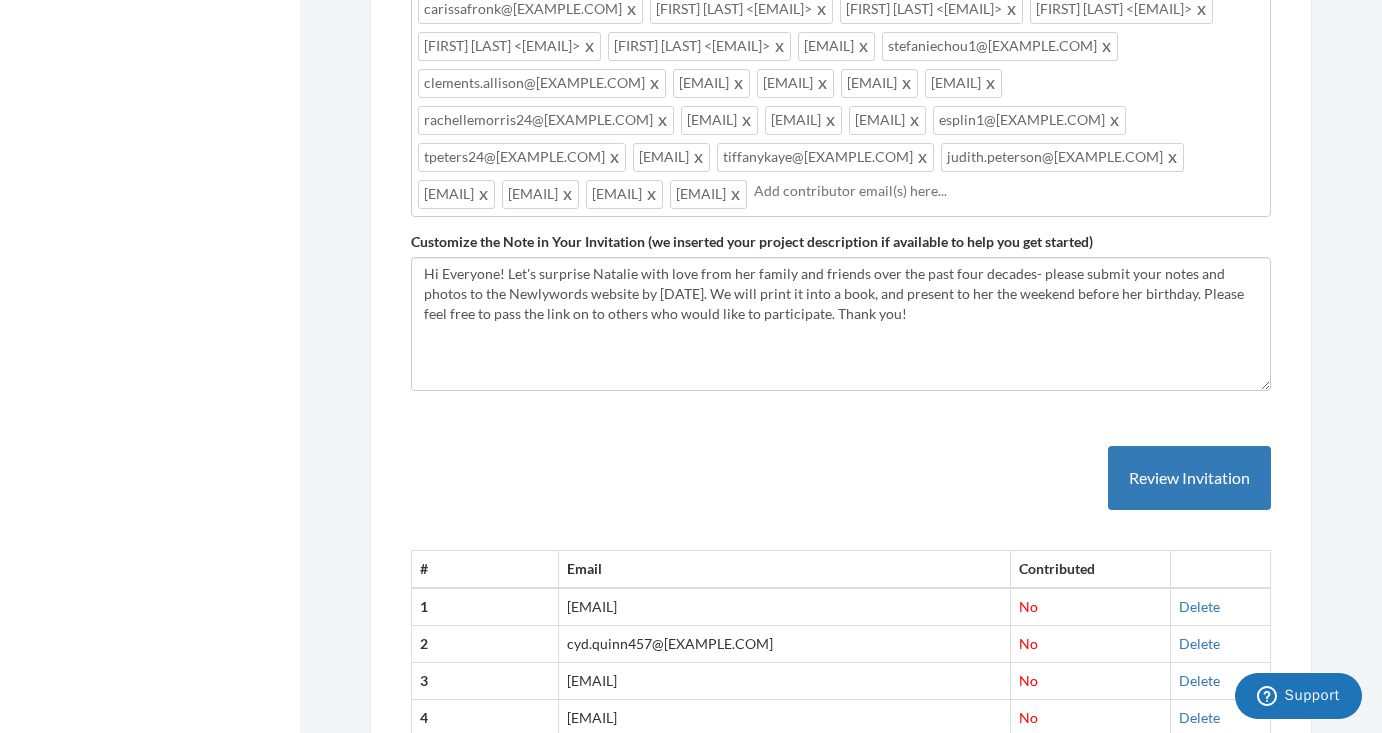 click at bounding box center (736, 194) 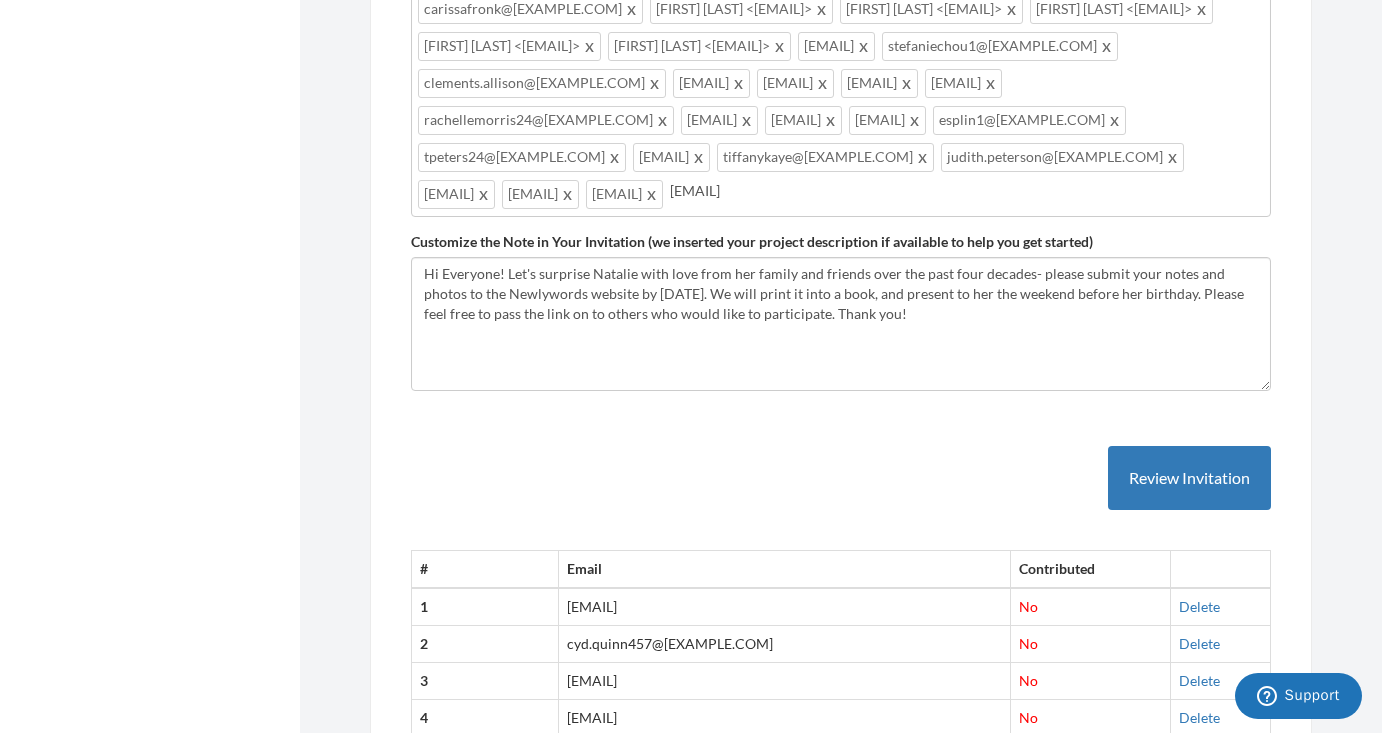 type on "[EMAIL]" 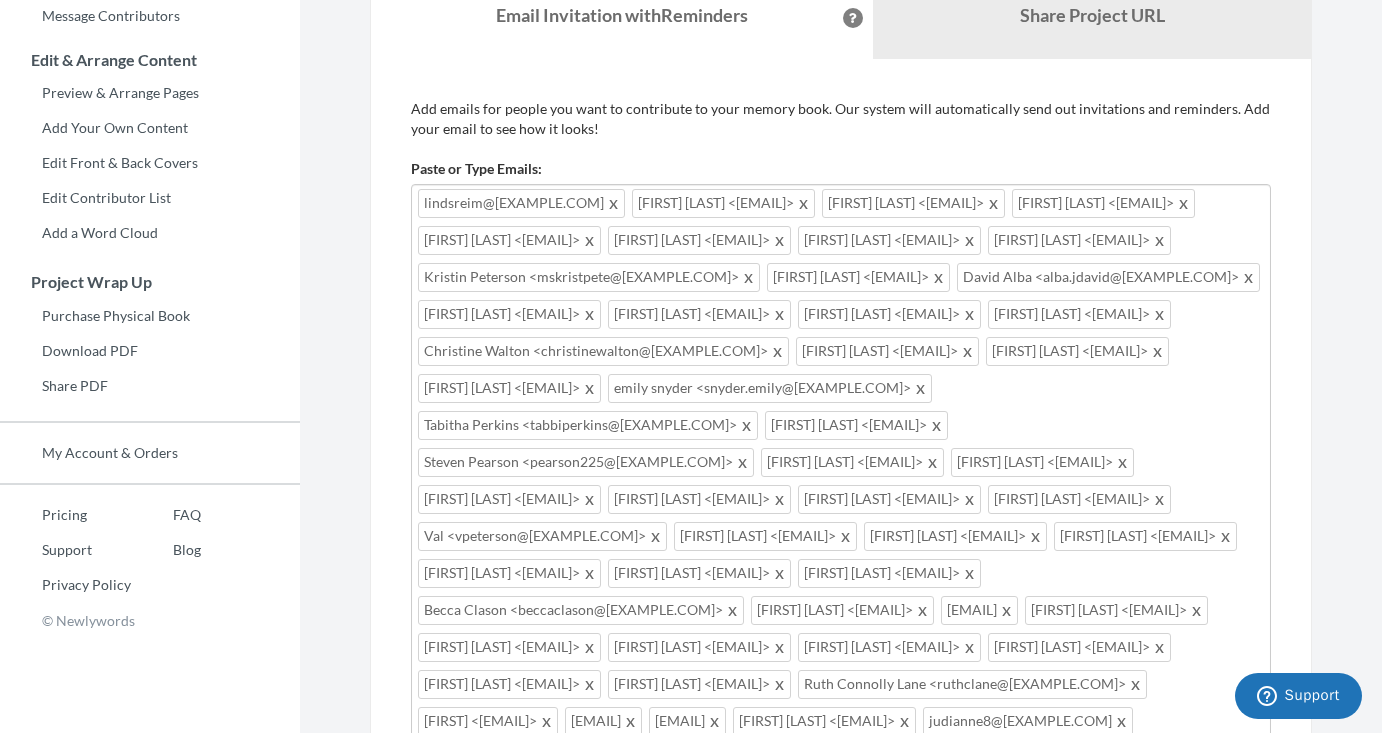 scroll, scrollTop: 367, scrollLeft: 0, axis: vertical 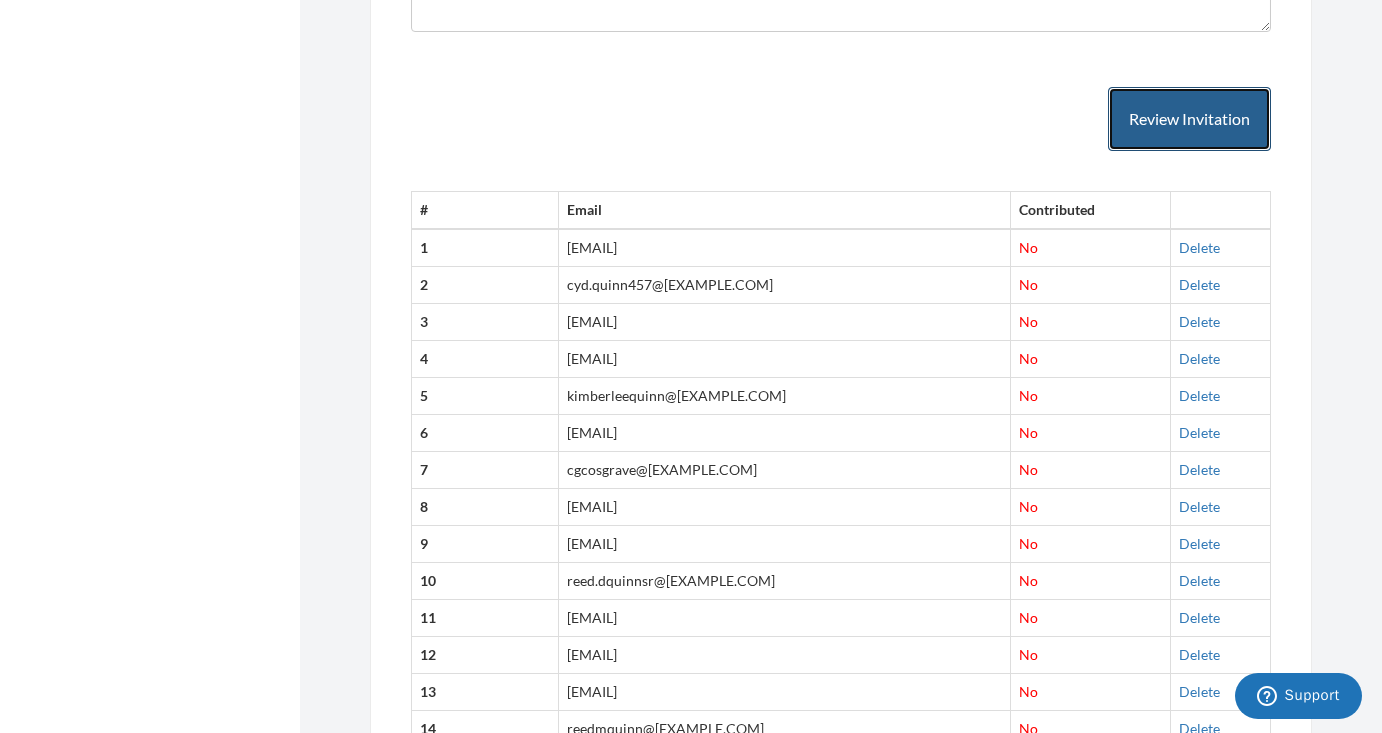 click on "Review Invitation" at bounding box center [1189, 119] 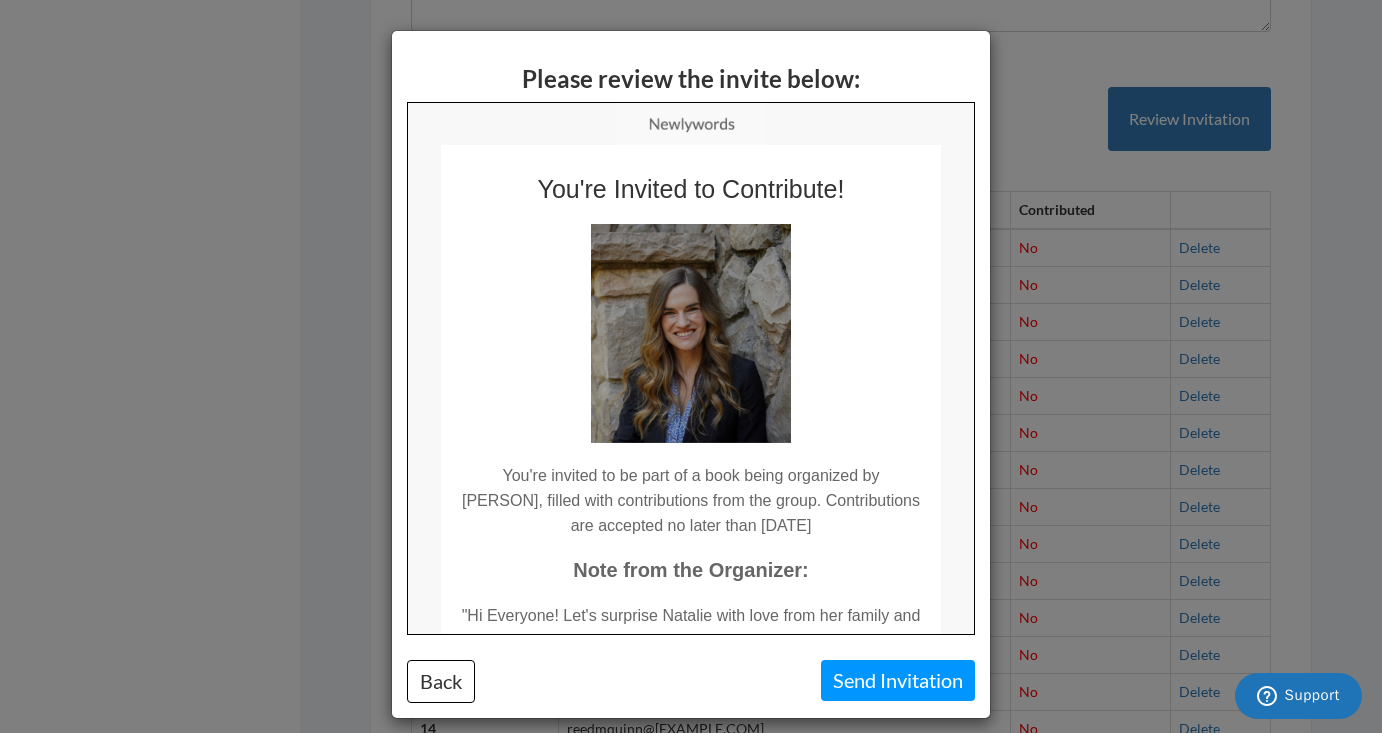 scroll, scrollTop: 0, scrollLeft: 0, axis: both 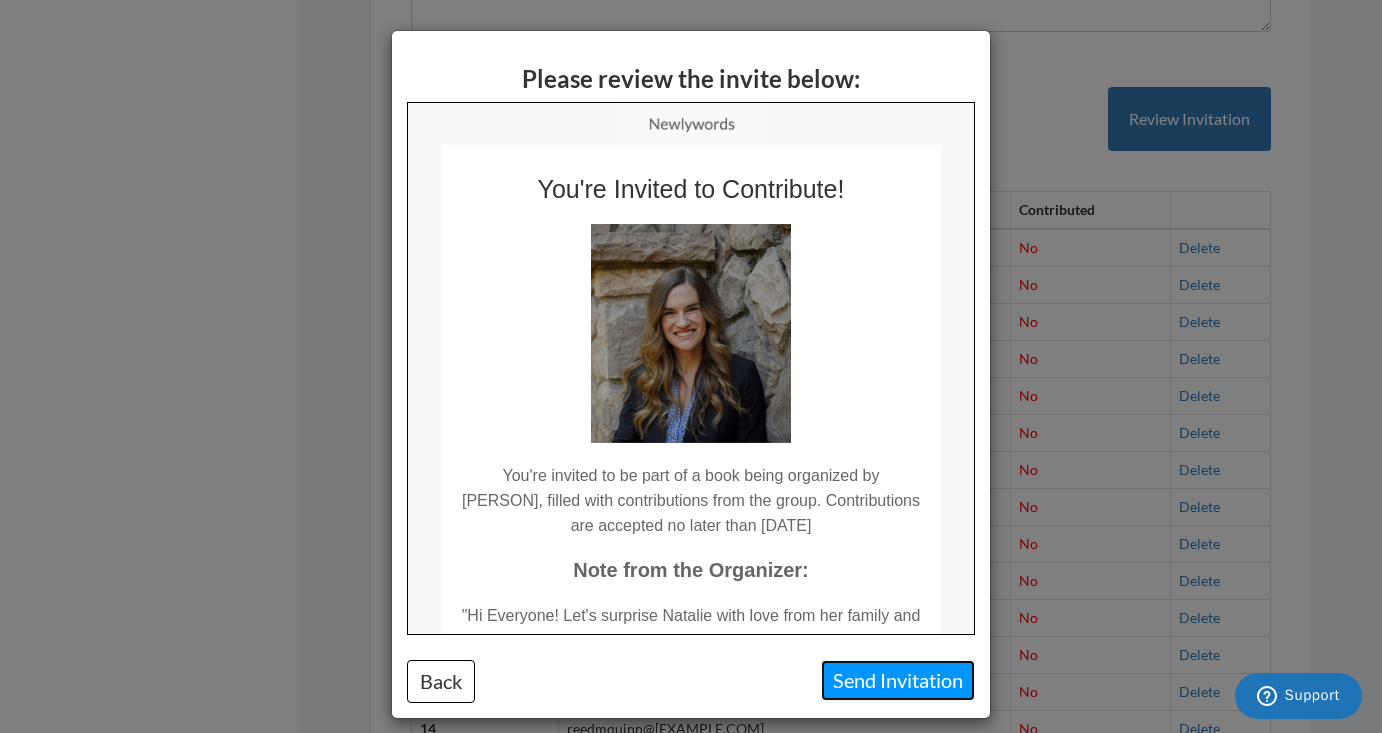 click on "Send Invitation" at bounding box center [898, 680] 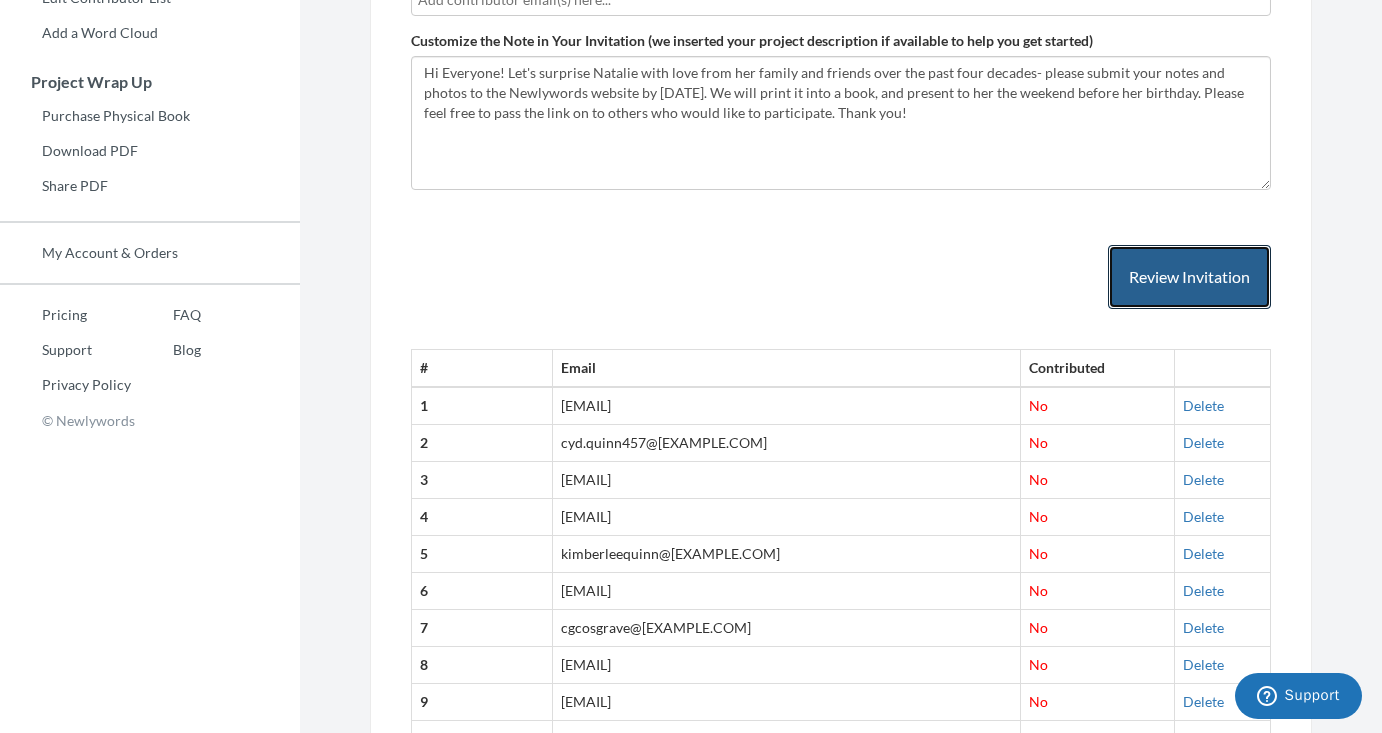 scroll, scrollTop: 0, scrollLeft: 0, axis: both 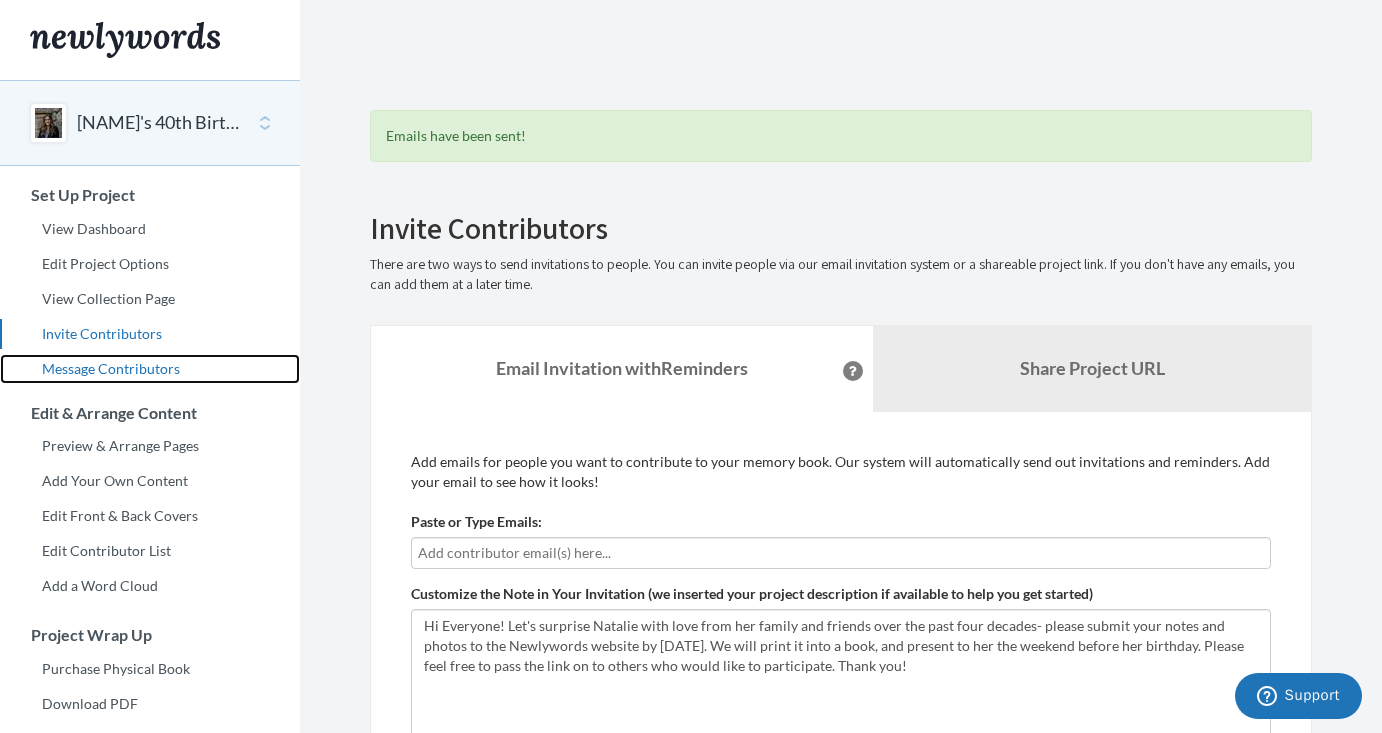 click on "Message Contributors" at bounding box center (150, 369) 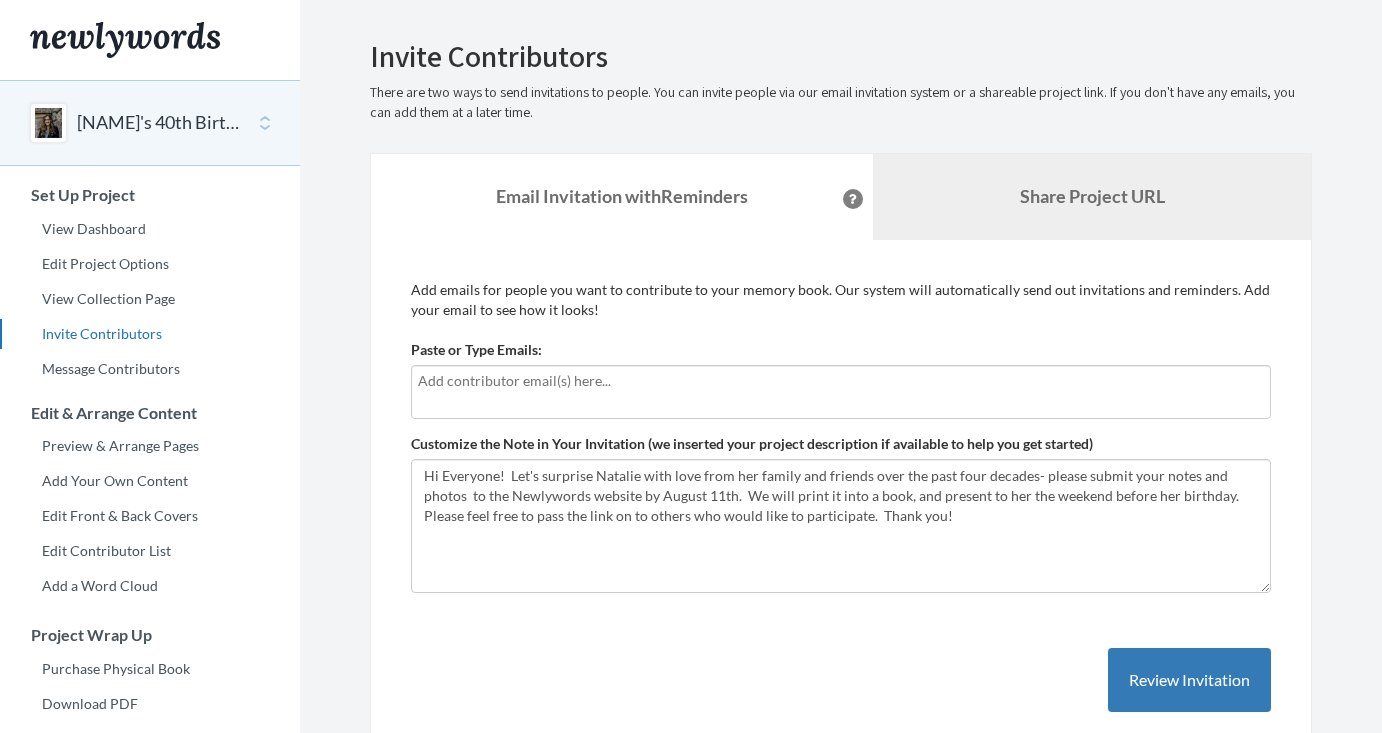 scroll, scrollTop: 0, scrollLeft: 0, axis: both 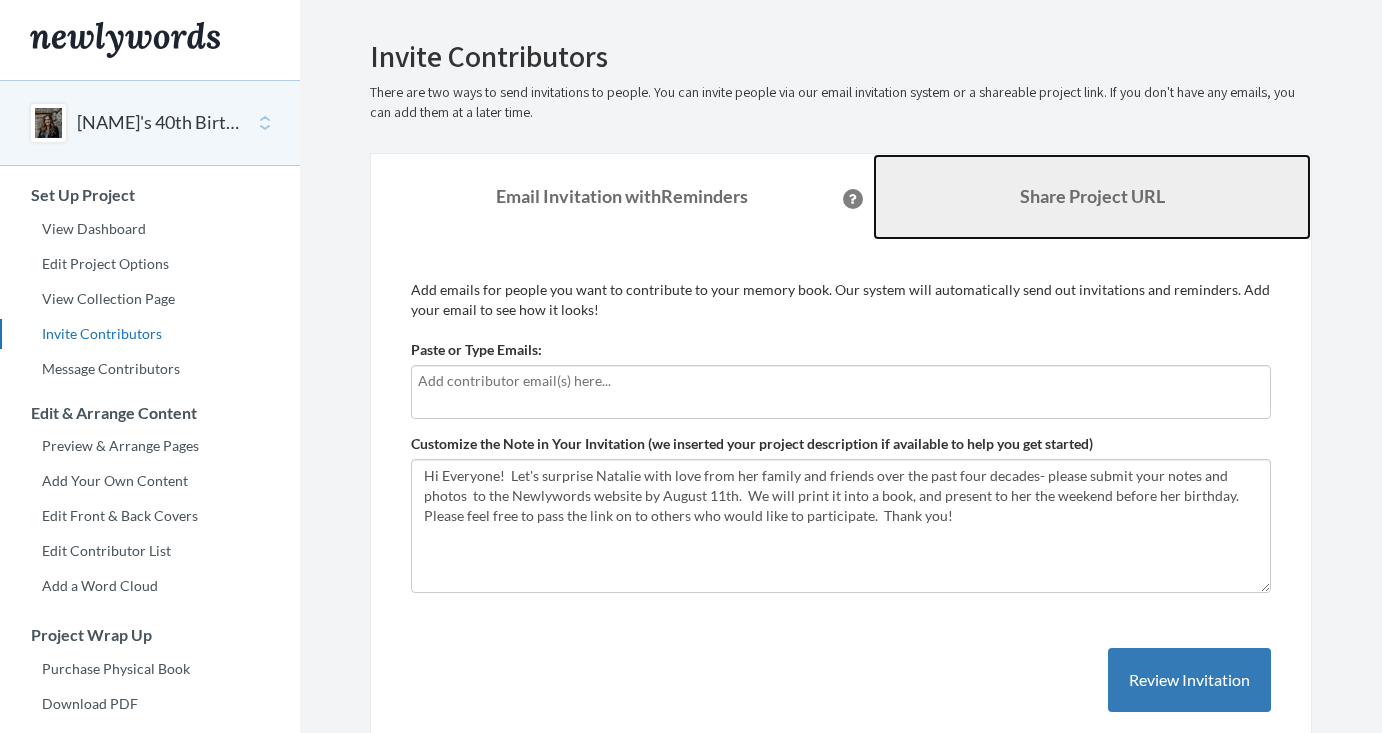 click on "Share Project URL" at bounding box center (1092, 196) 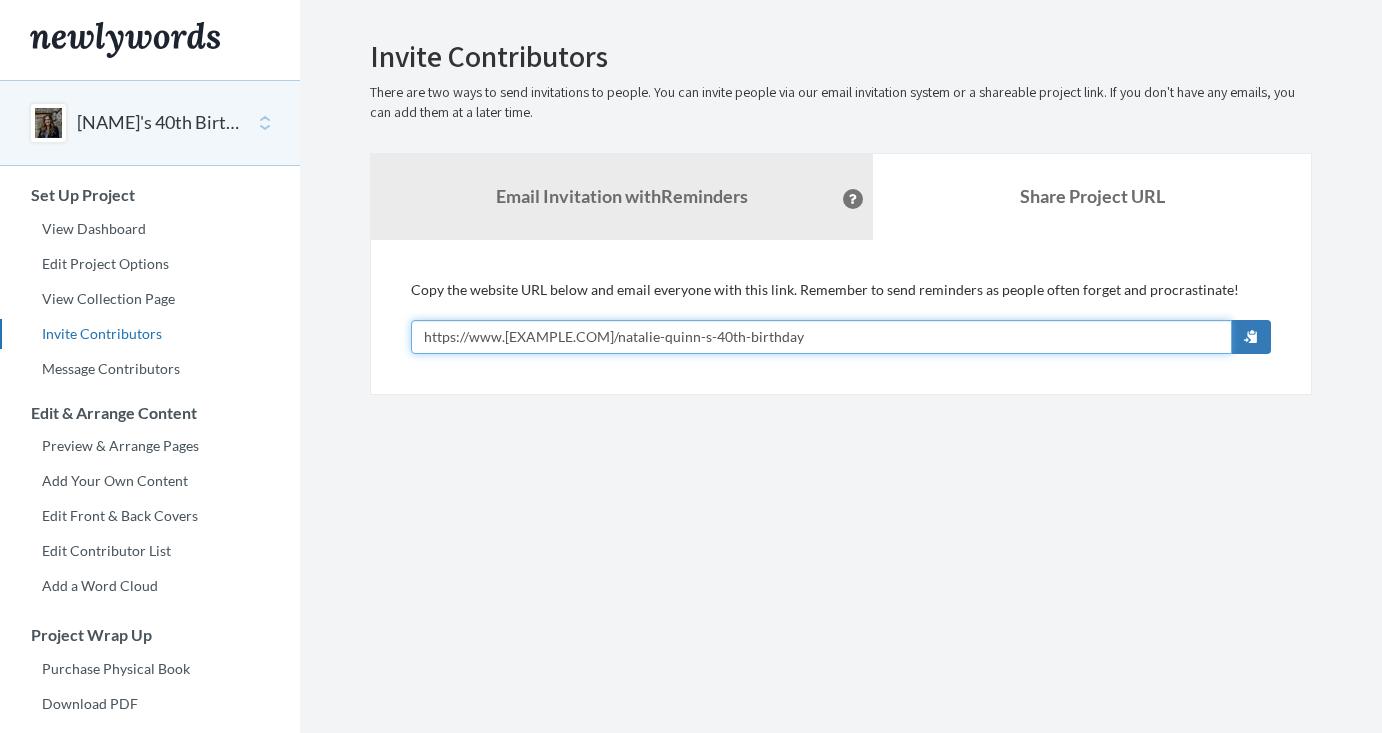 drag, startPoint x: 818, startPoint y: 339, endPoint x: 373, endPoint y: 340, distance: 445.00113 